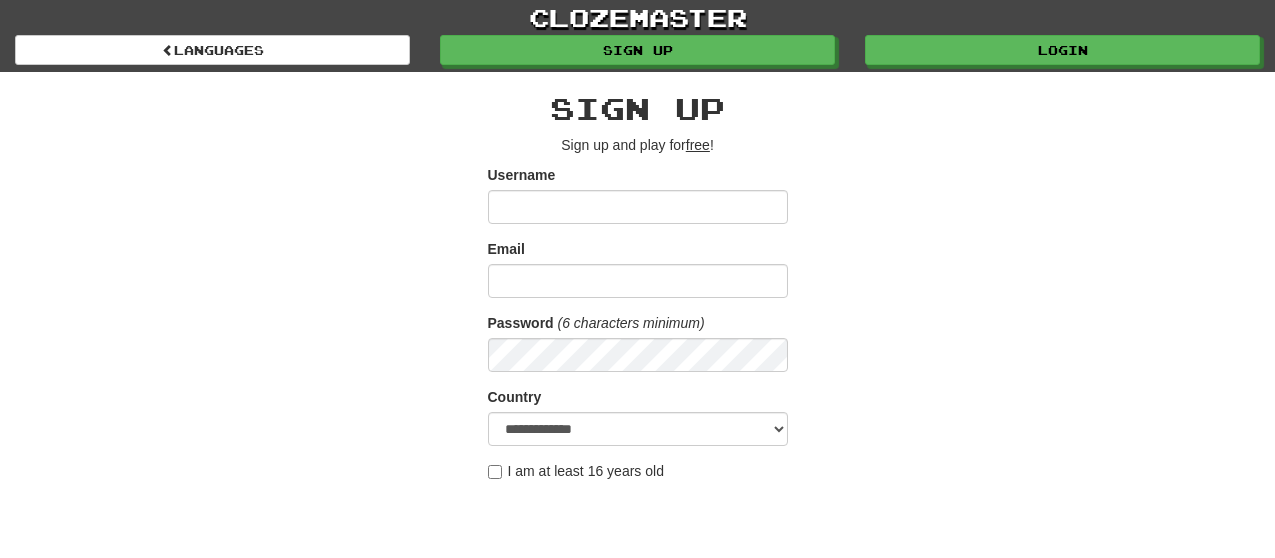 scroll, scrollTop: 0, scrollLeft: 0, axis: both 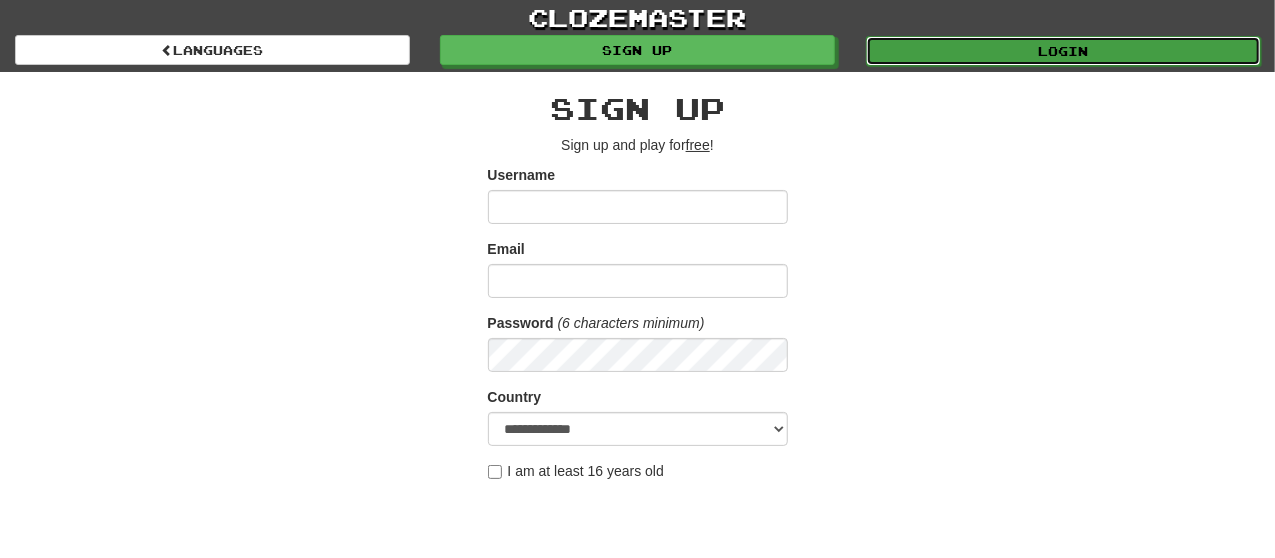 click on "Login" at bounding box center [1063, 51] 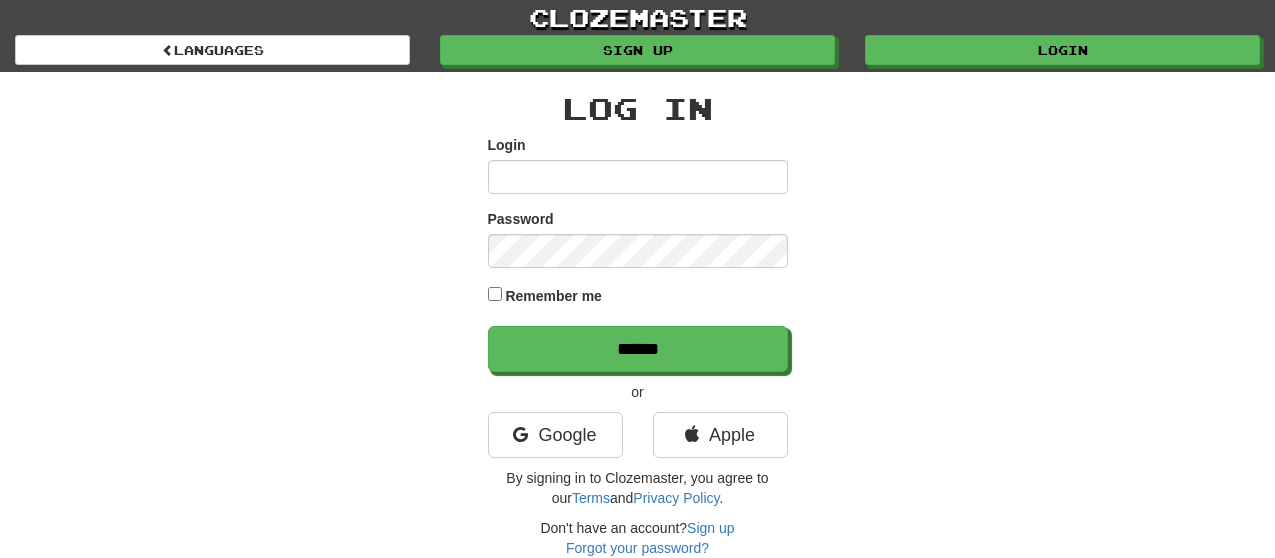 scroll, scrollTop: 0, scrollLeft: 0, axis: both 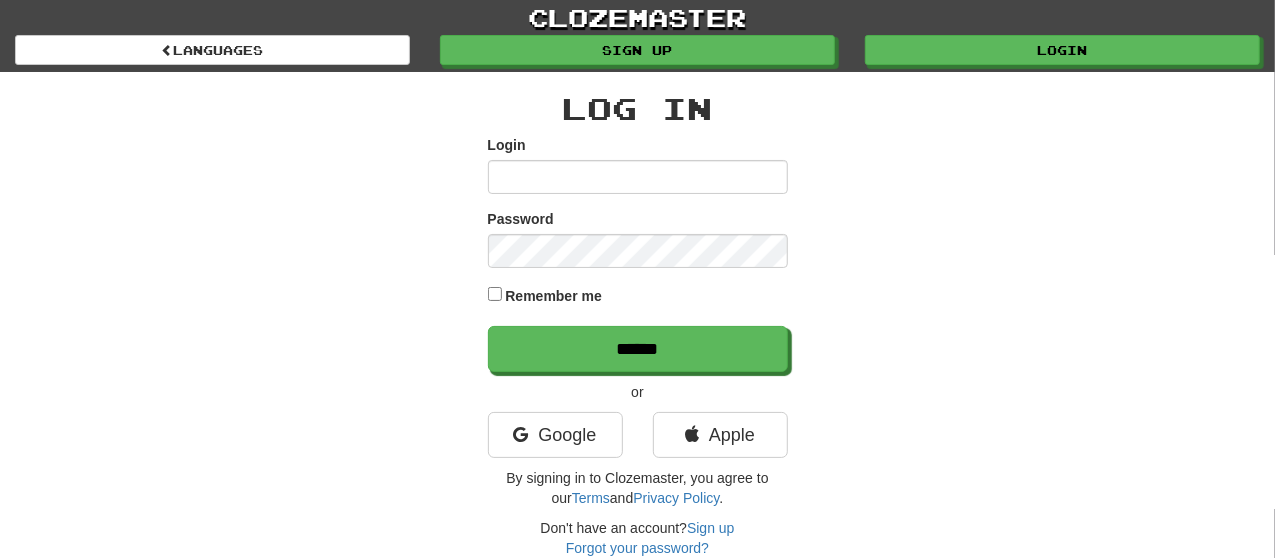type on "**********" 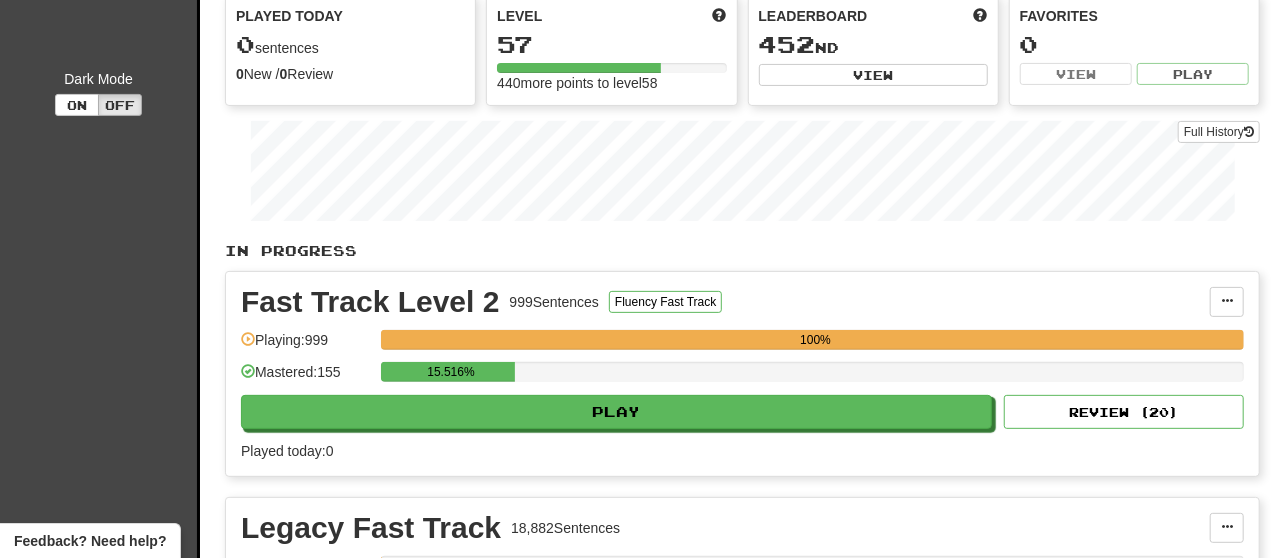 scroll, scrollTop: 208, scrollLeft: 0, axis: vertical 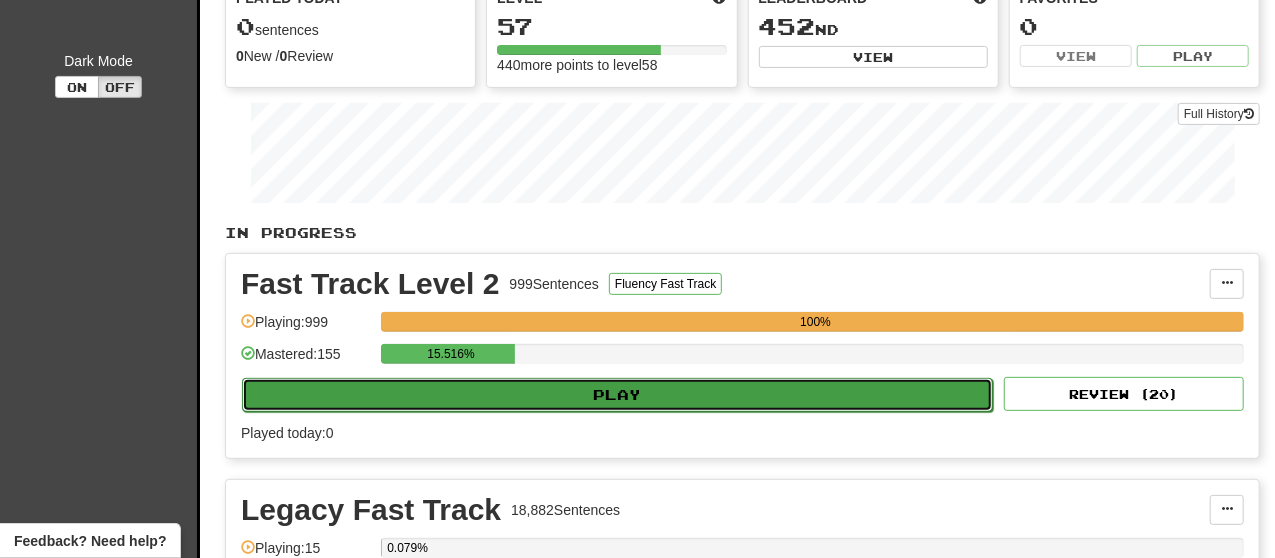 click on "Play" at bounding box center [617, 395] 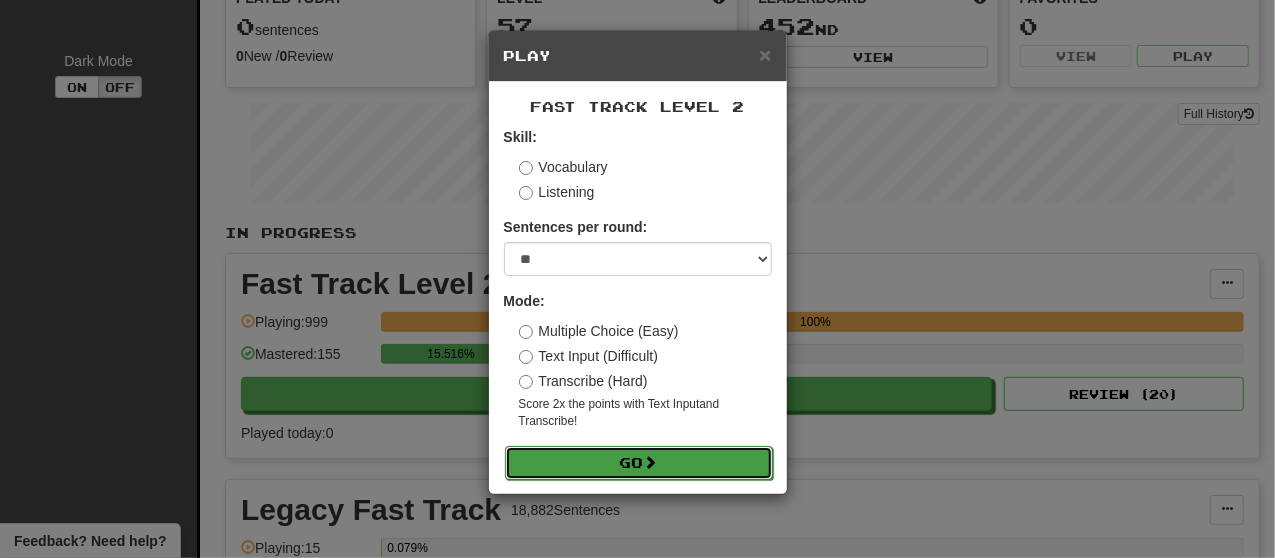 click on "Go" at bounding box center (639, 463) 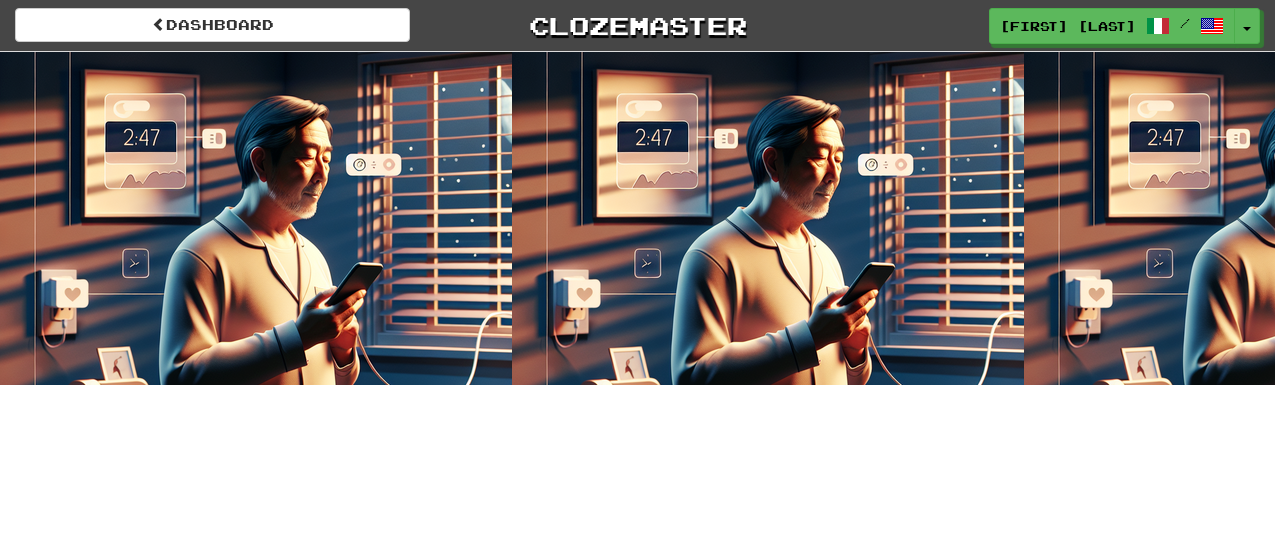 scroll, scrollTop: 0, scrollLeft: 0, axis: both 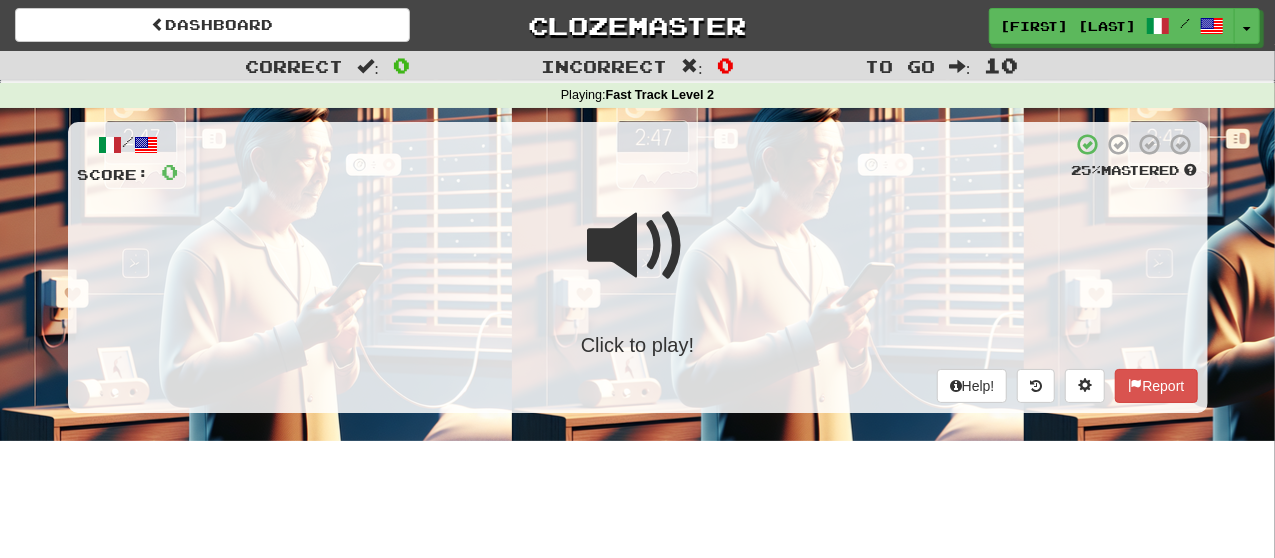 click on "Click to play!" at bounding box center (638, 345) 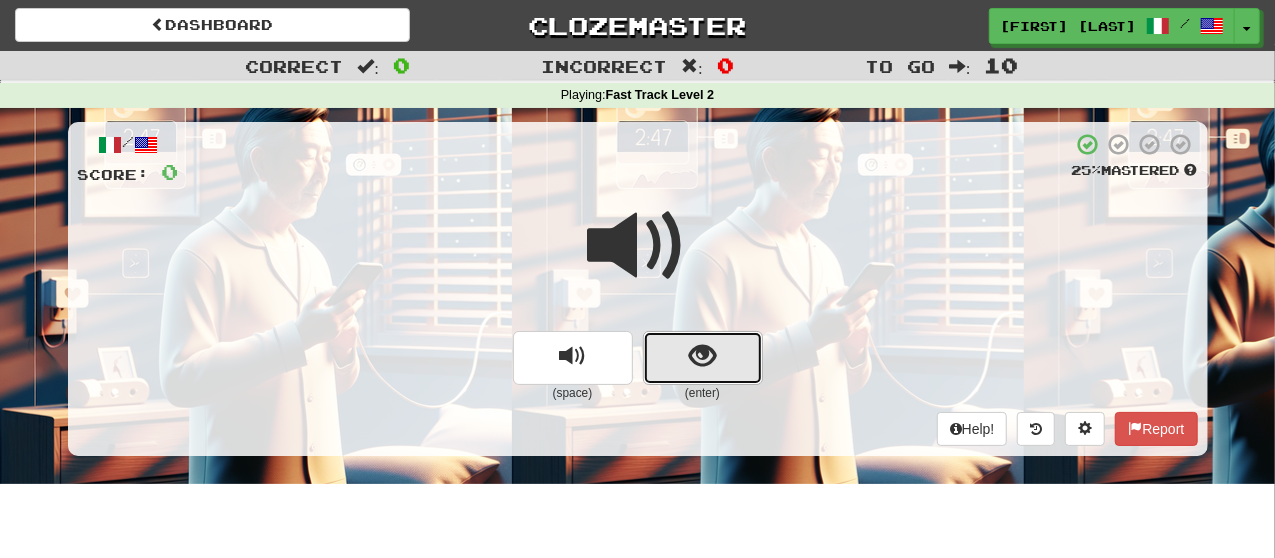 click at bounding box center [703, 358] 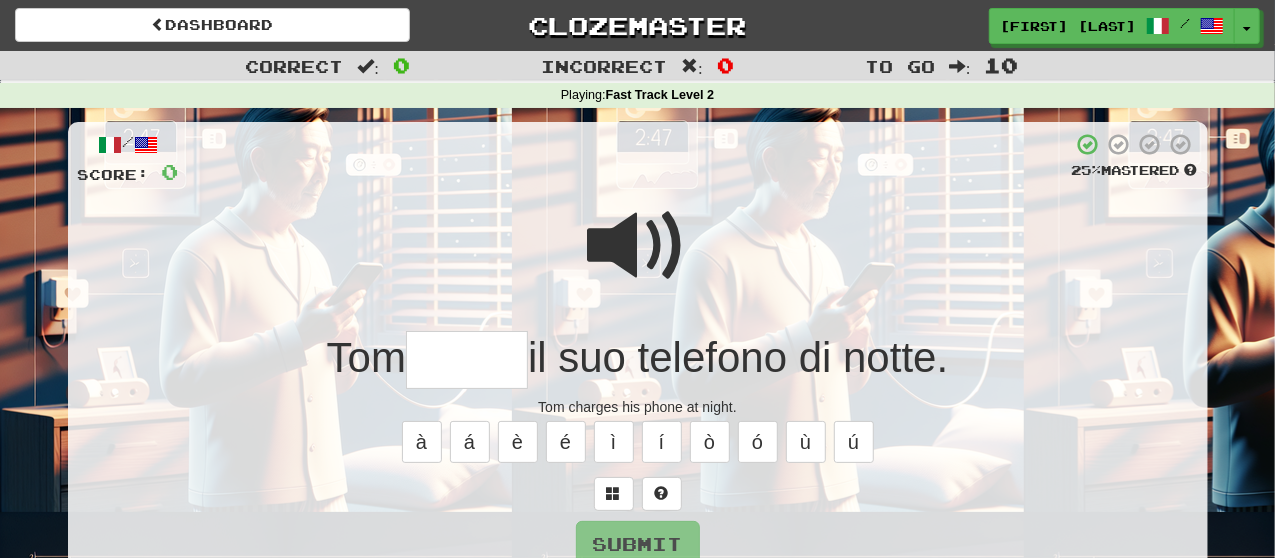 click at bounding box center [638, 246] 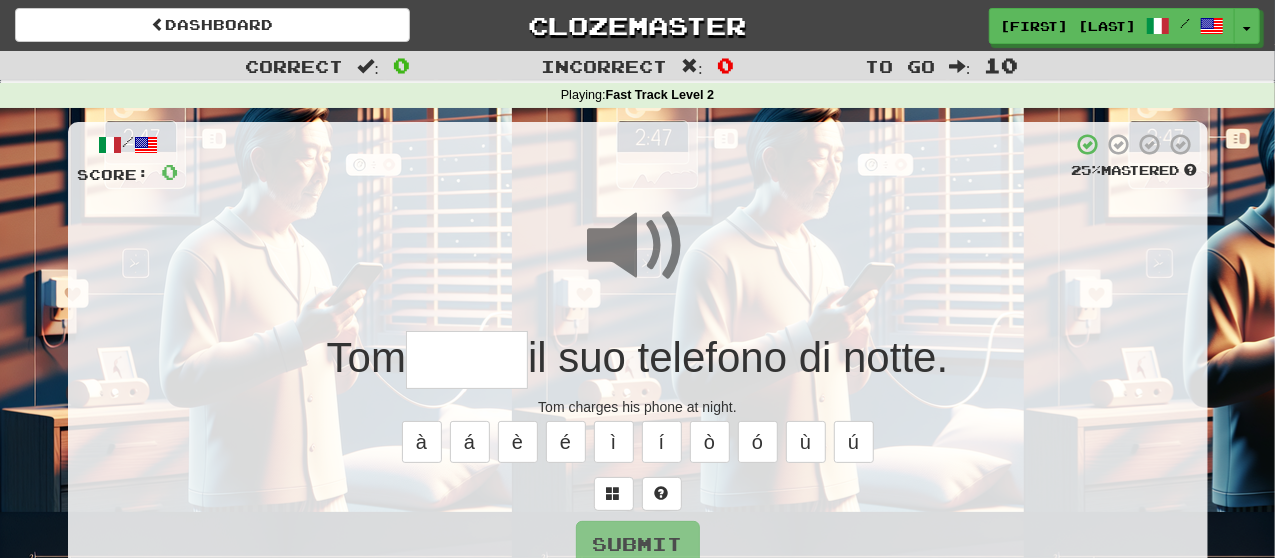 click at bounding box center (467, 360) 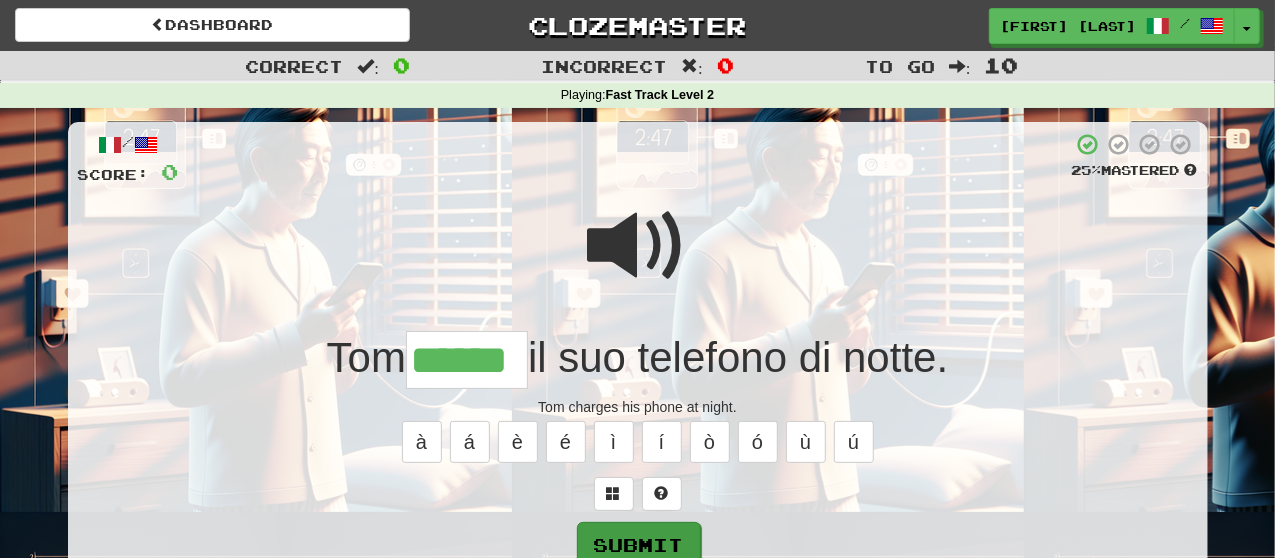 type on "******" 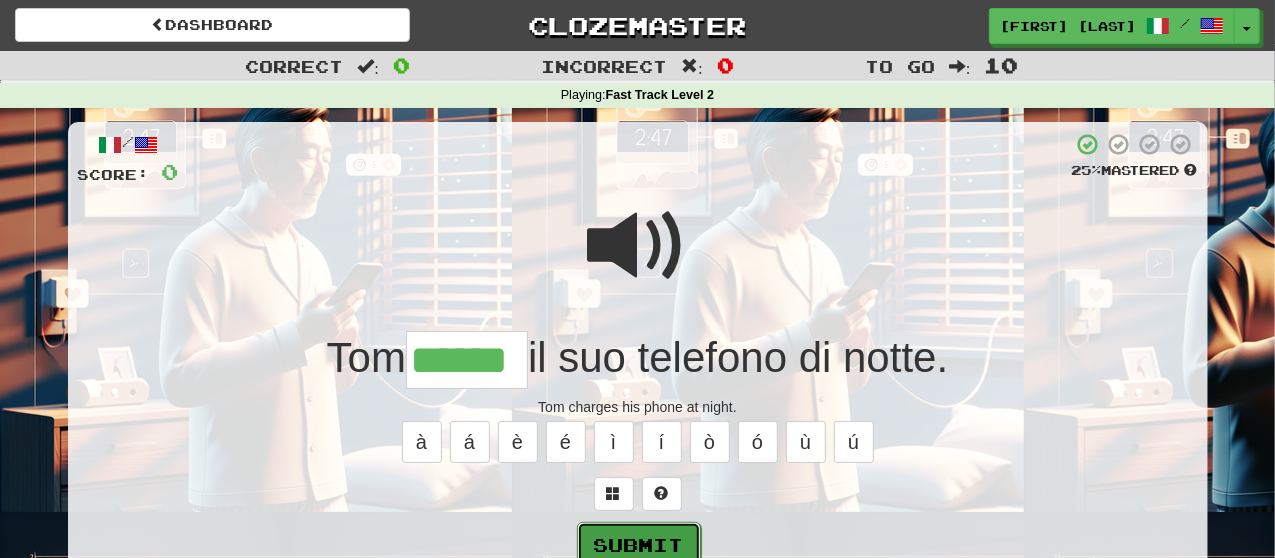 click on "Submit" at bounding box center (639, 545) 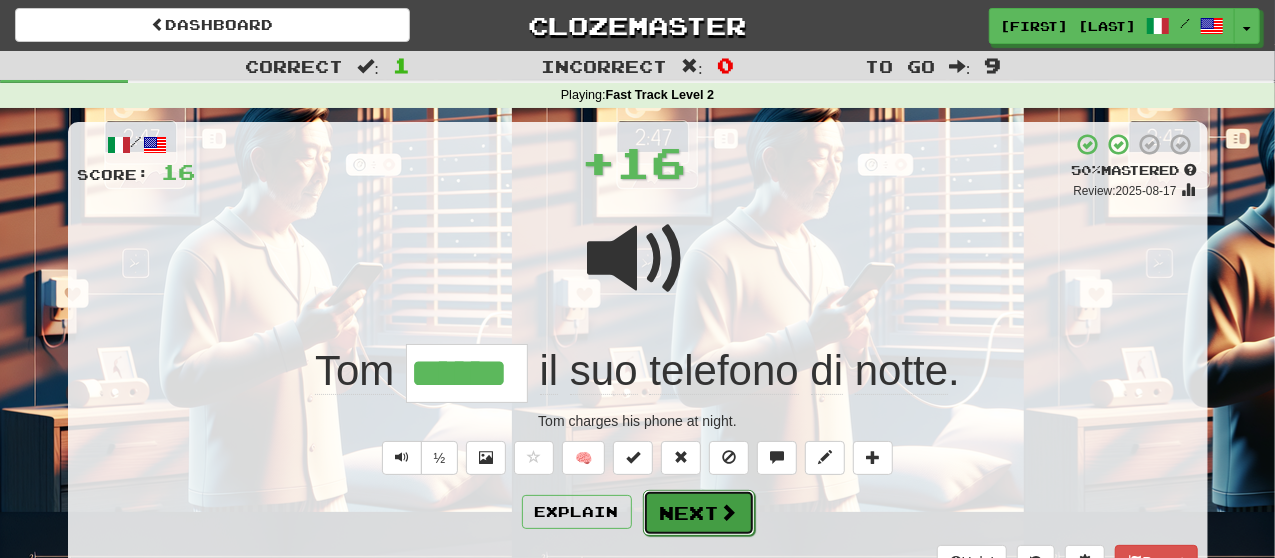 click at bounding box center [729, 512] 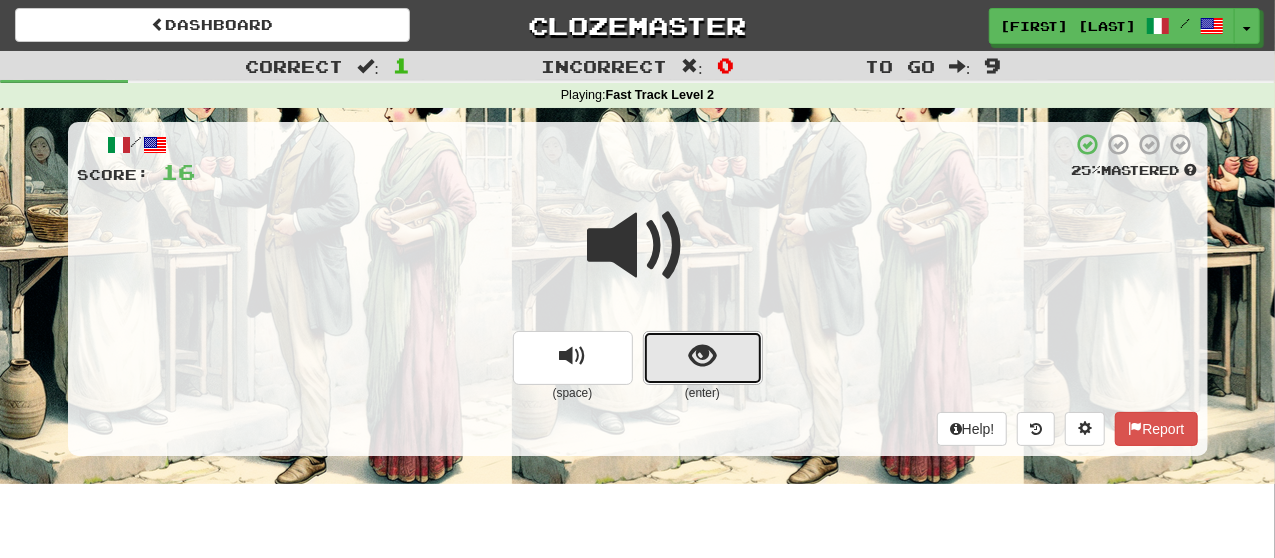 click at bounding box center [703, 358] 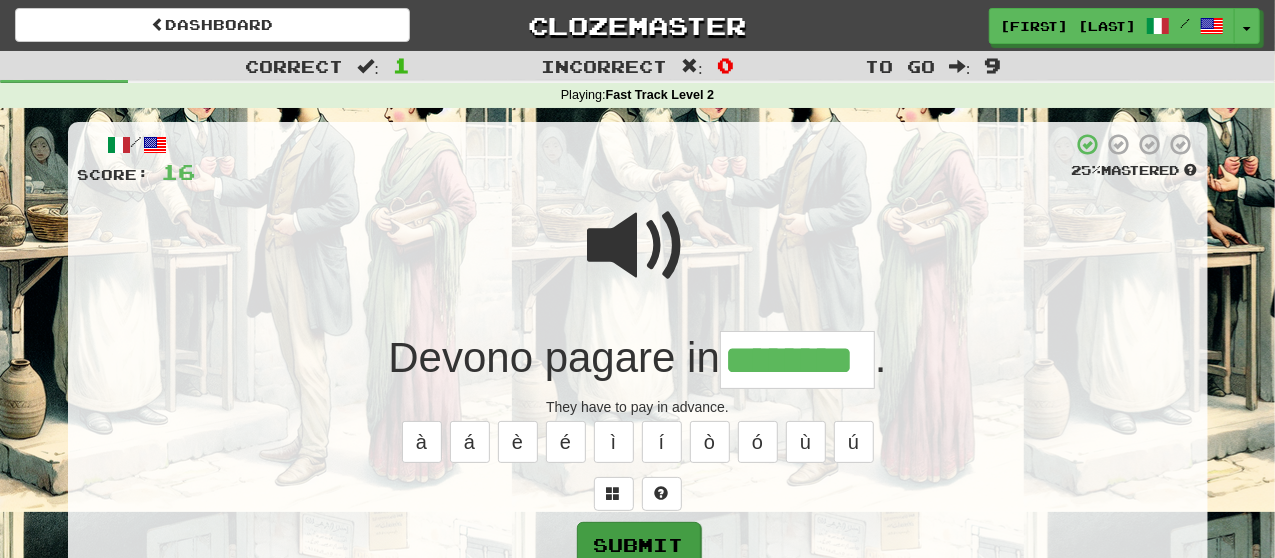 type on "********" 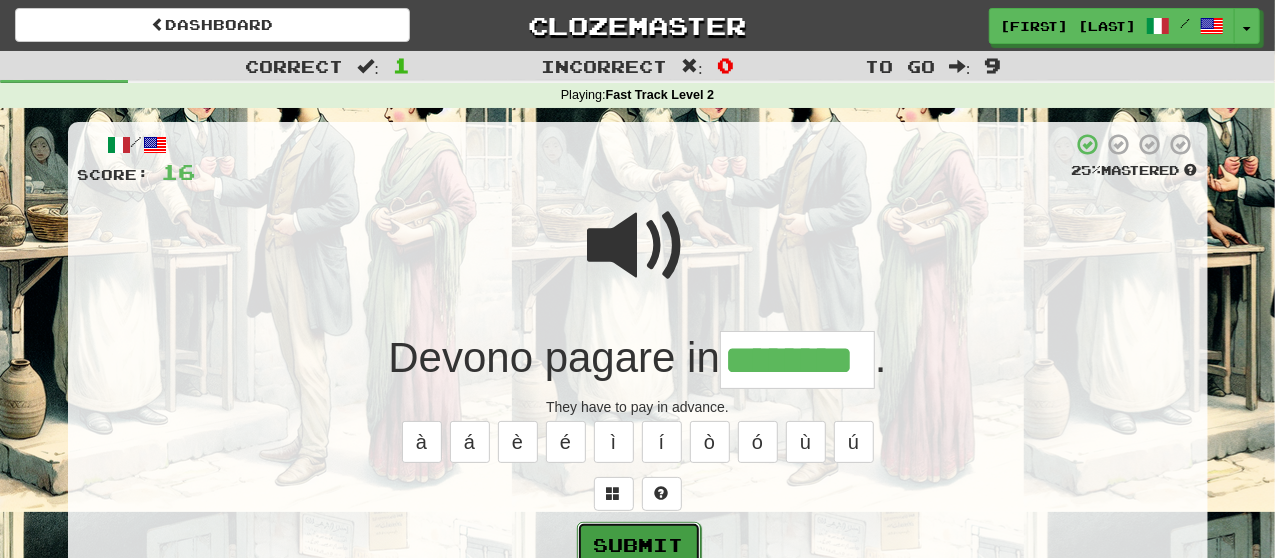 click on "Submit" at bounding box center (639, 545) 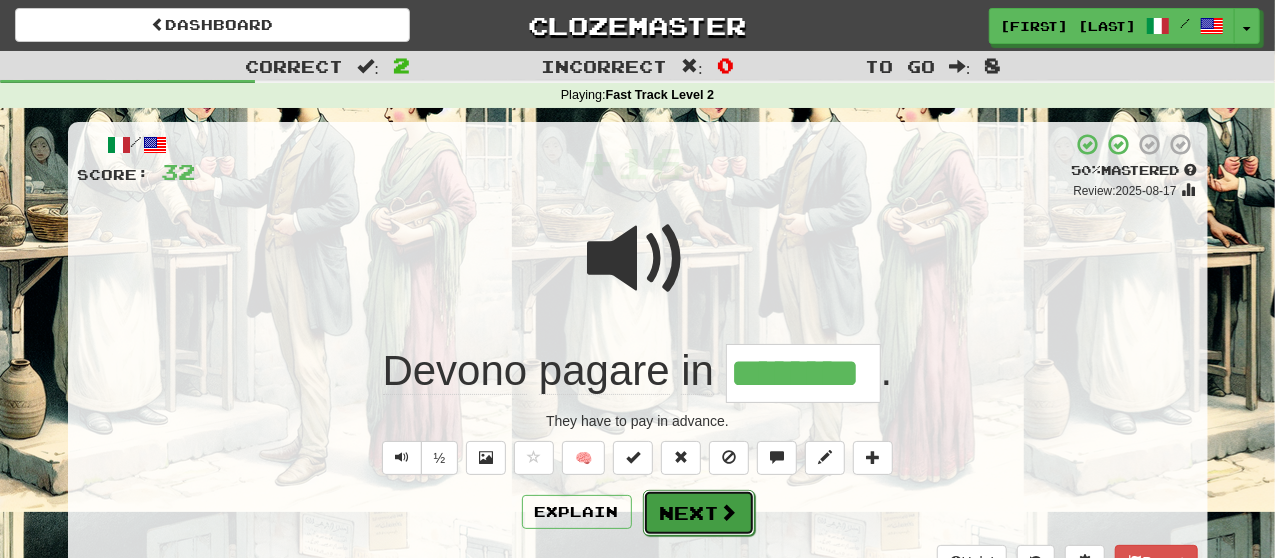 click on "Next" at bounding box center (699, 513) 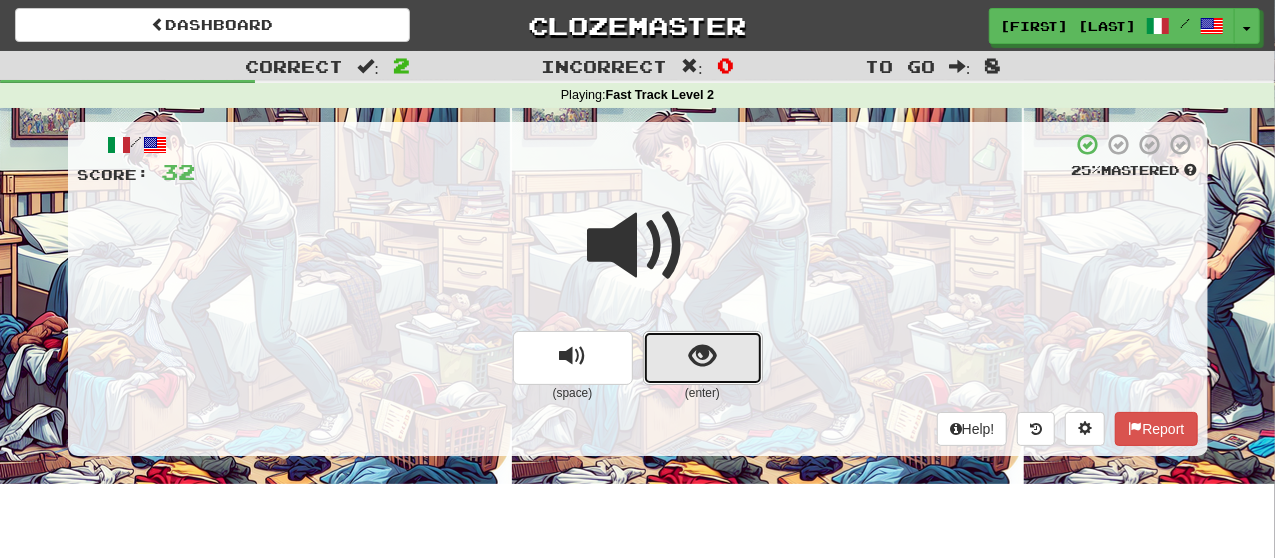 click at bounding box center [702, 356] 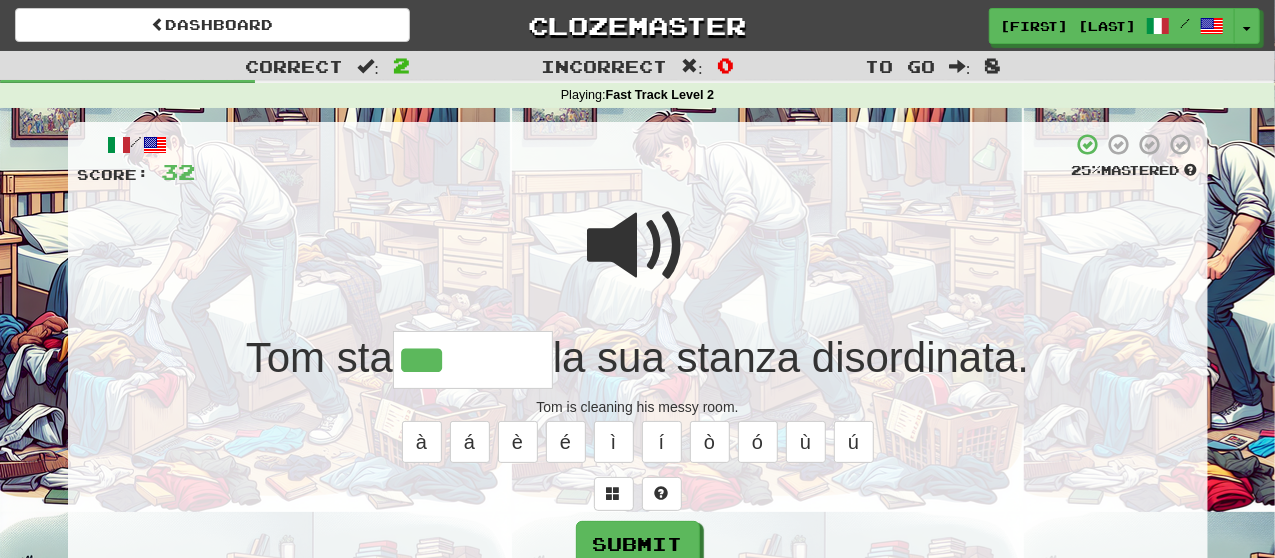 click at bounding box center (638, 246) 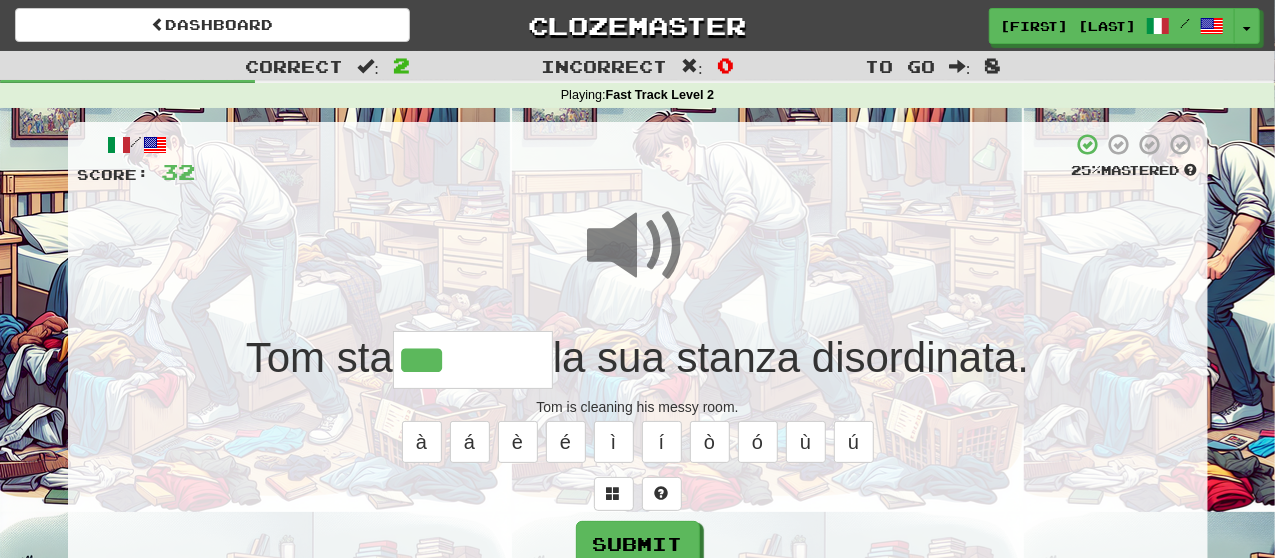 click on "***" at bounding box center [473, 360] 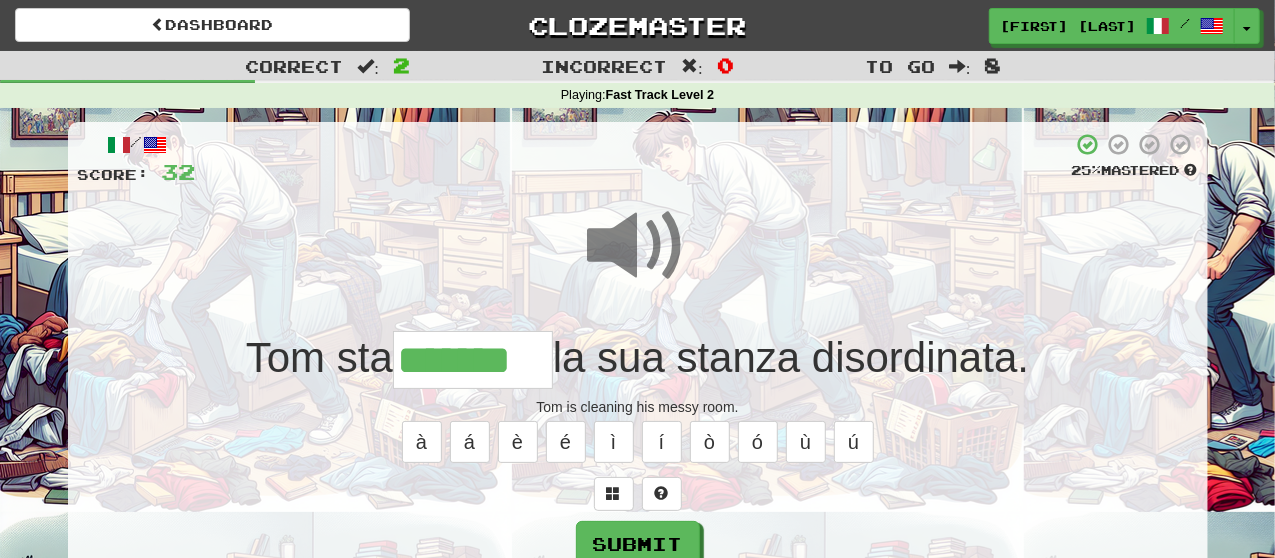 type on "*******" 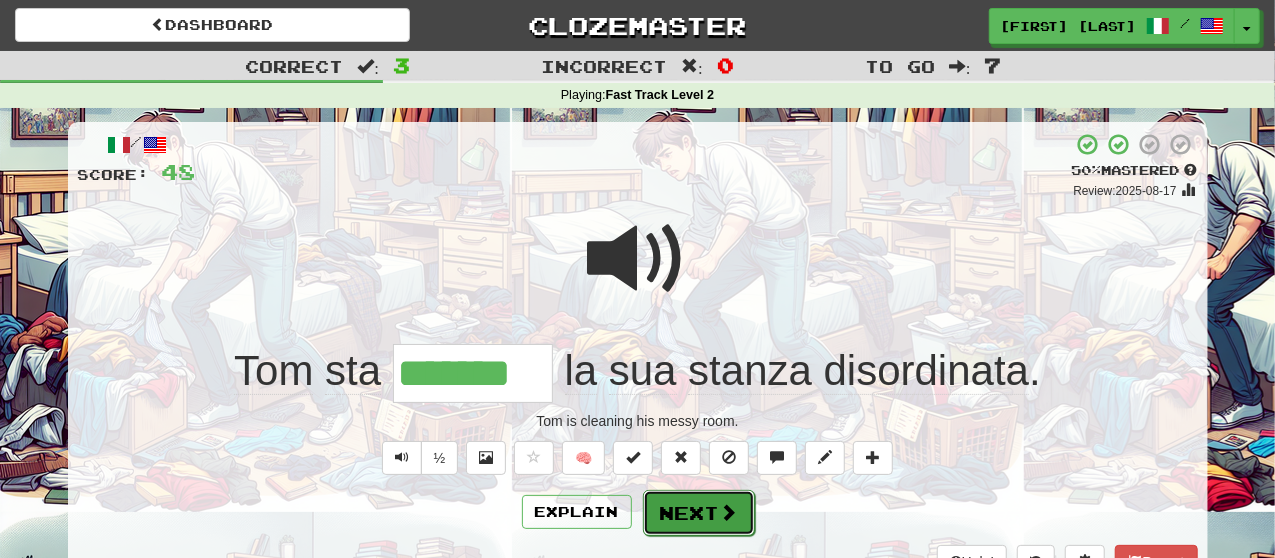 click at bounding box center [729, 512] 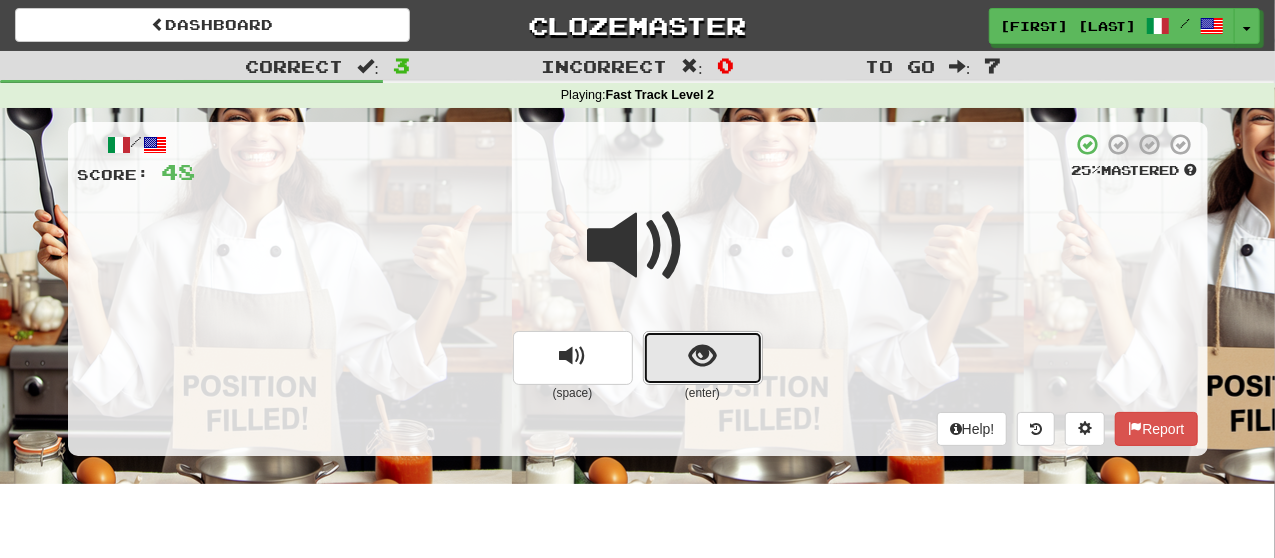 click at bounding box center (703, 358) 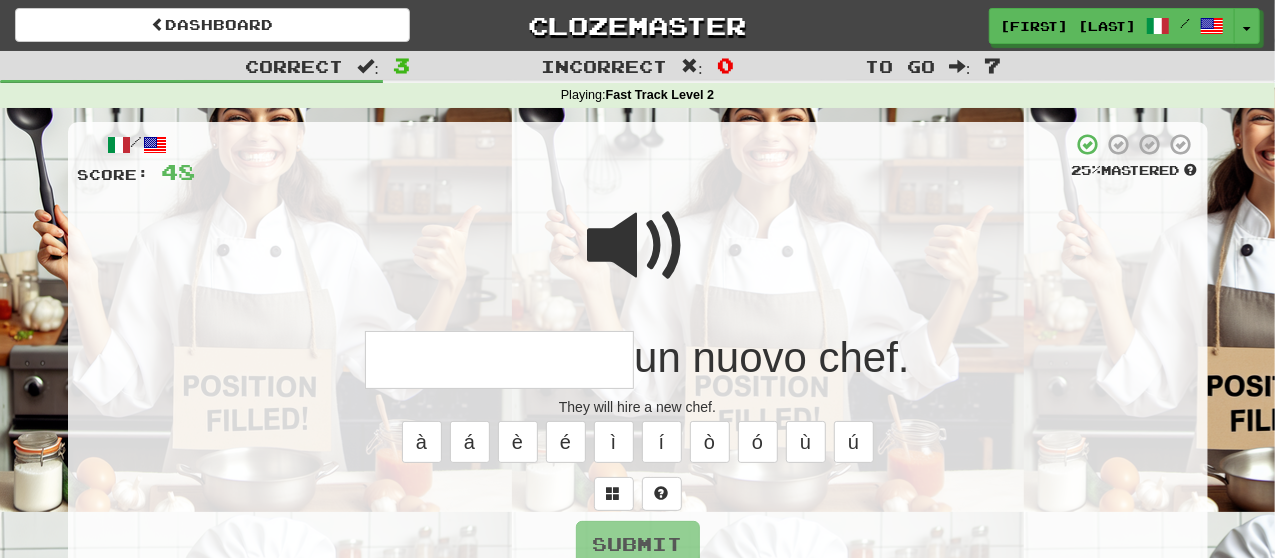 click at bounding box center [638, 246] 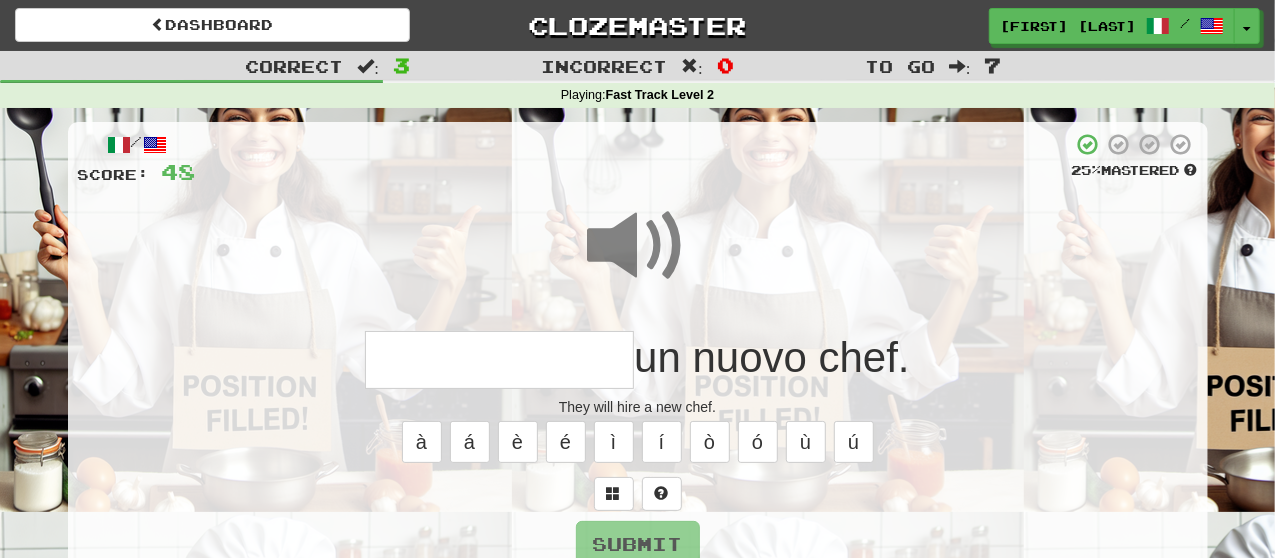 drag, startPoint x: 442, startPoint y: 371, endPoint x: 443, endPoint y: 347, distance: 24.020824 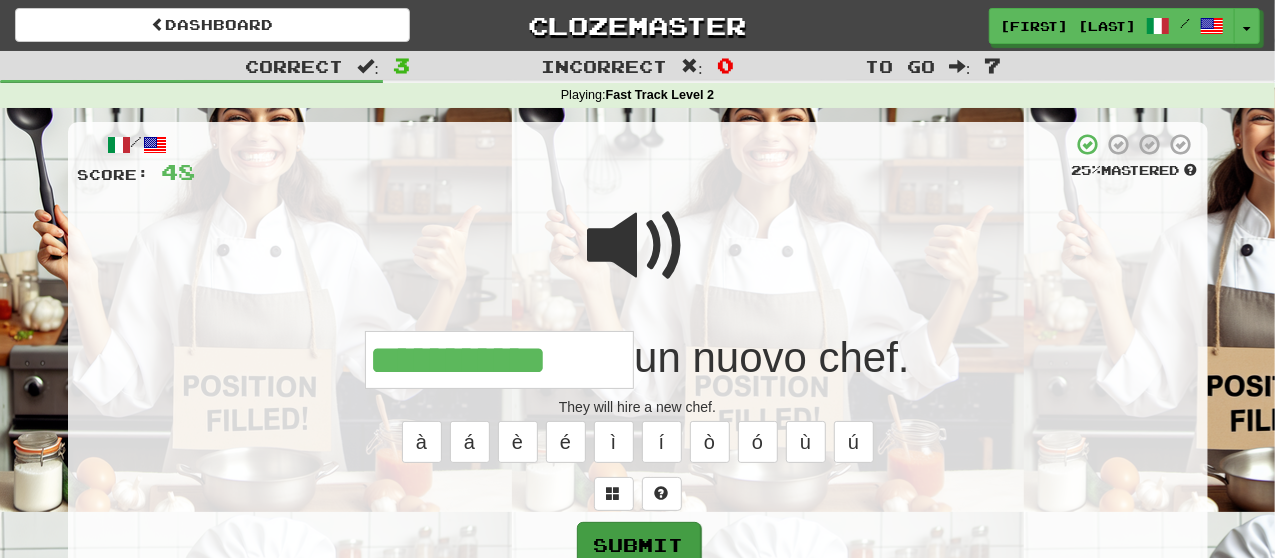 type on "**********" 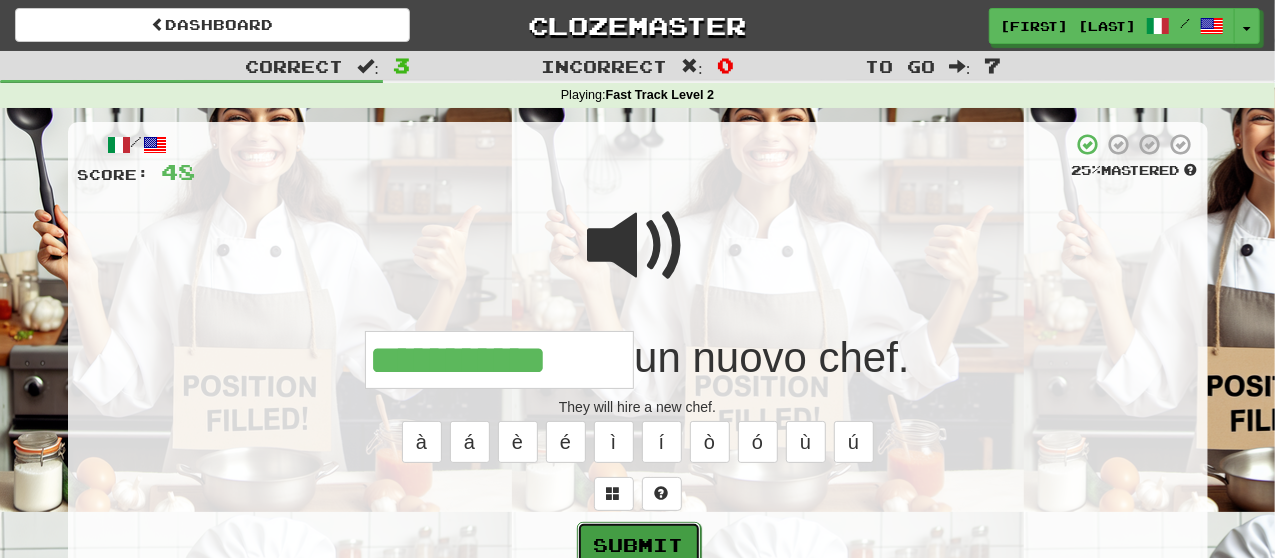 click on "Submit" at bounding box center [639, 545] 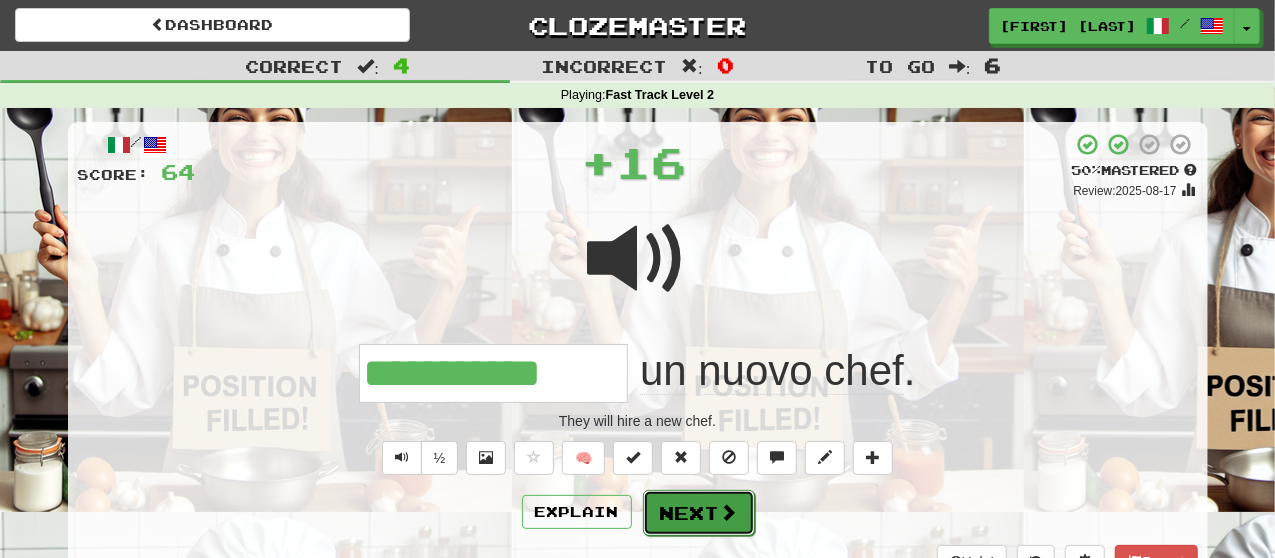 click on "Next" at bounding box center (699, 513) 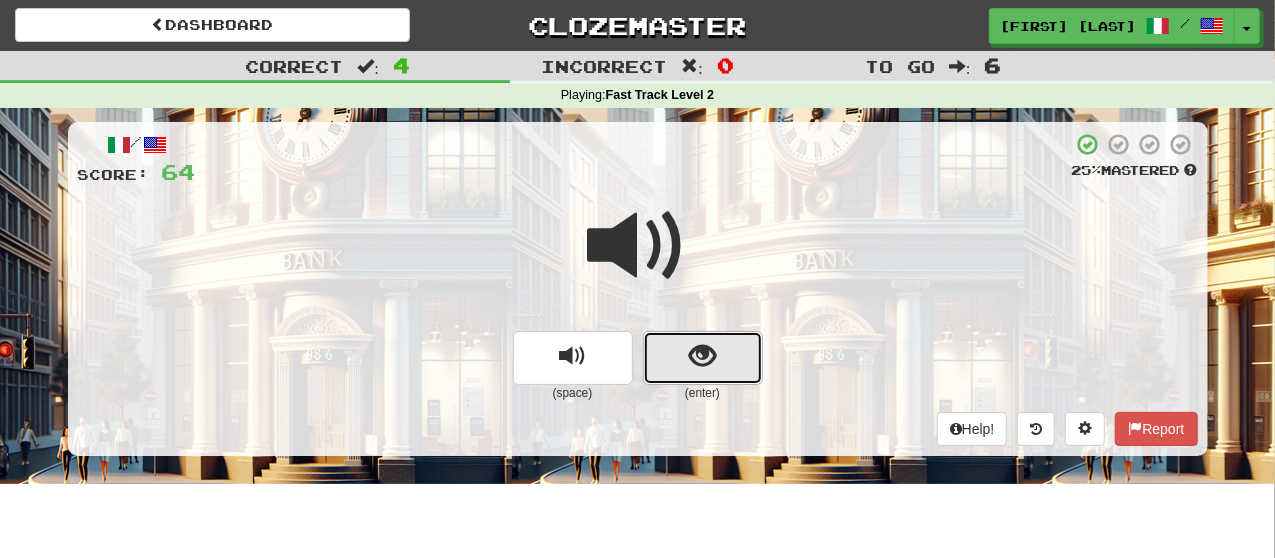 click at bounding box center (702, 356) 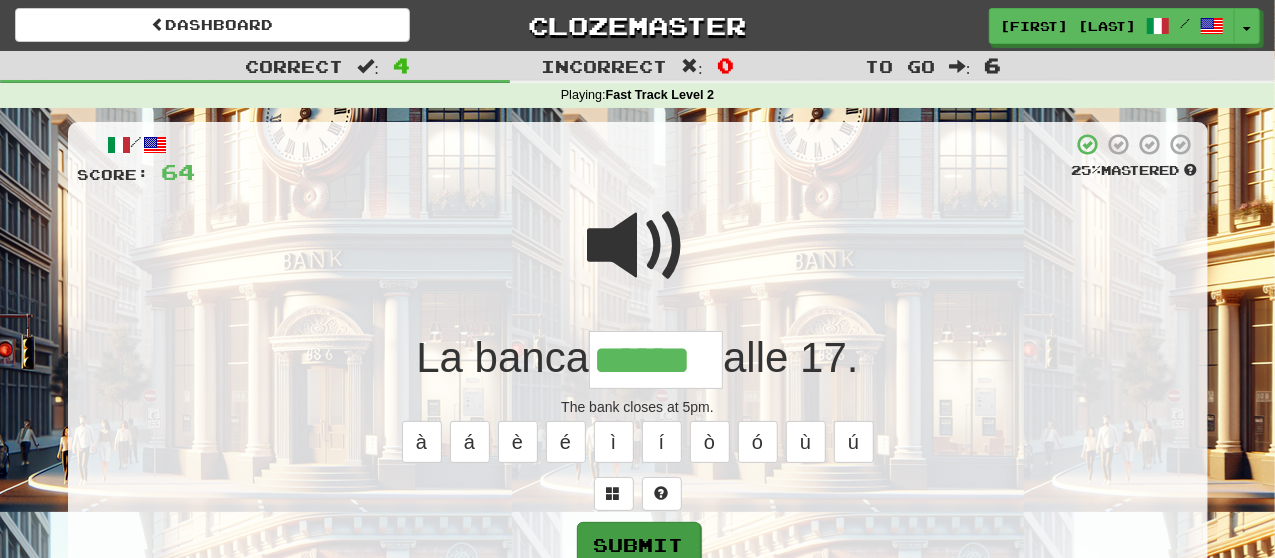 type on "******" 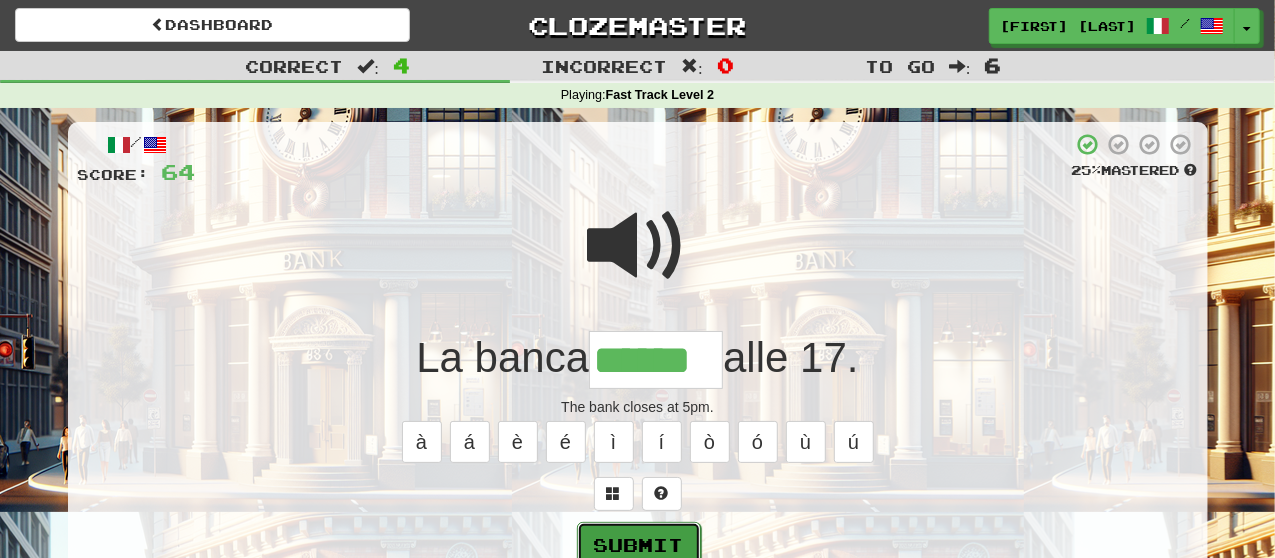 click on "Submit" at bounding box center [639, 545] 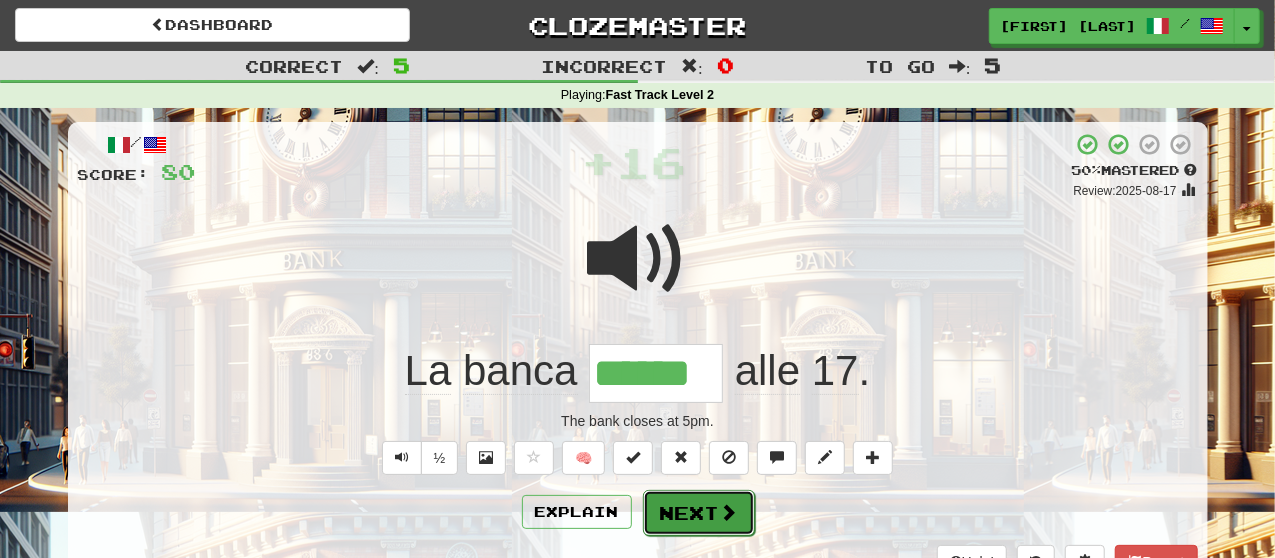 click on "Next" at bounding box center [699, 513] 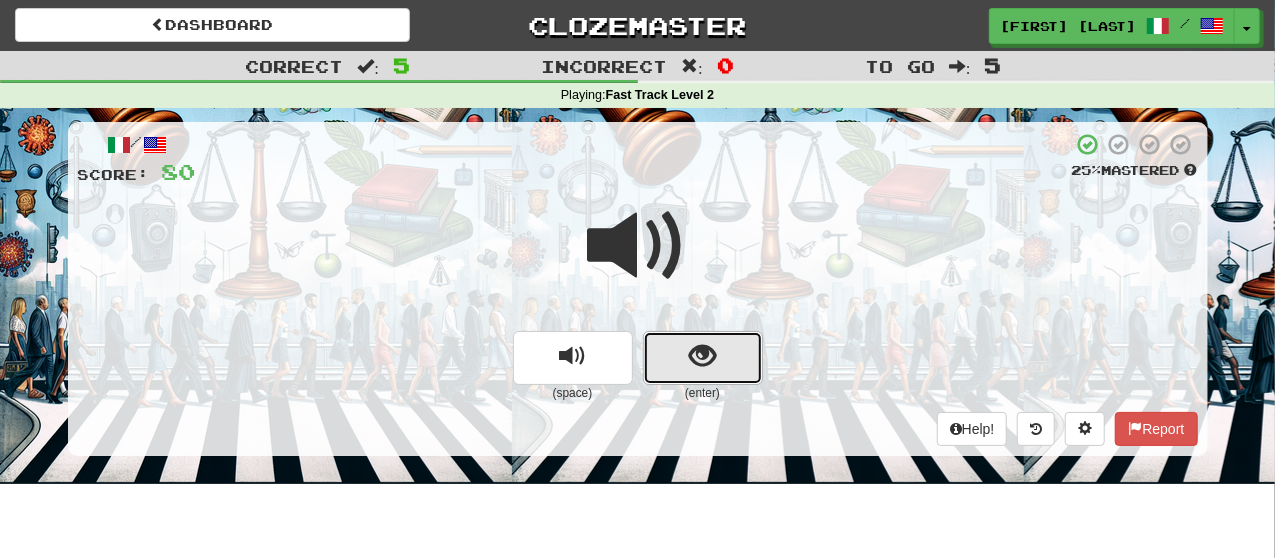 click at bounding box center [702, 356] 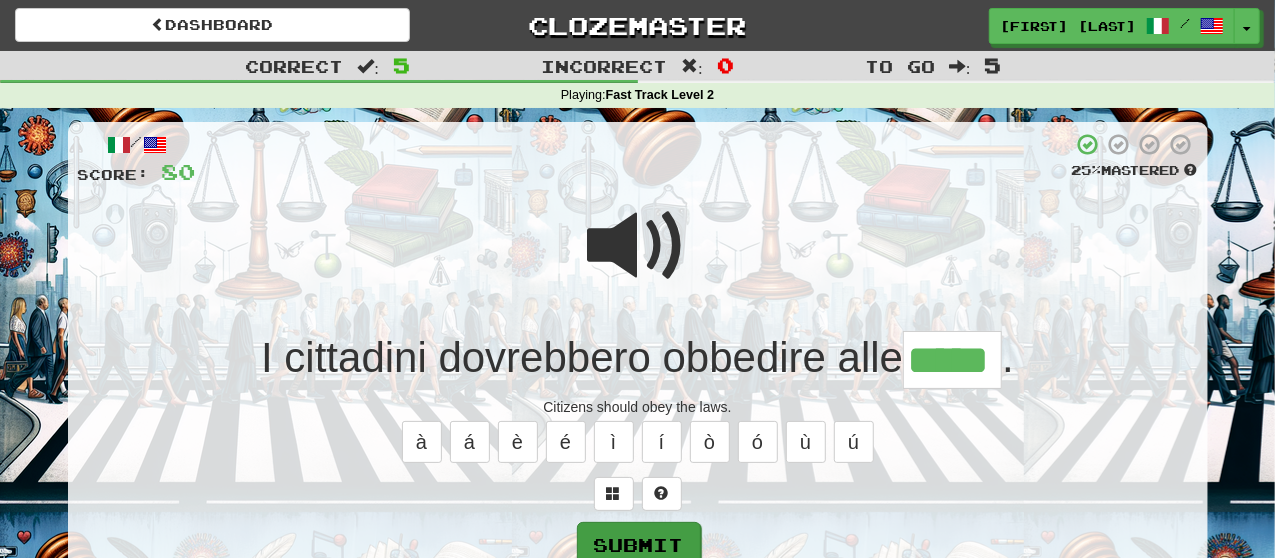 type on "*****" 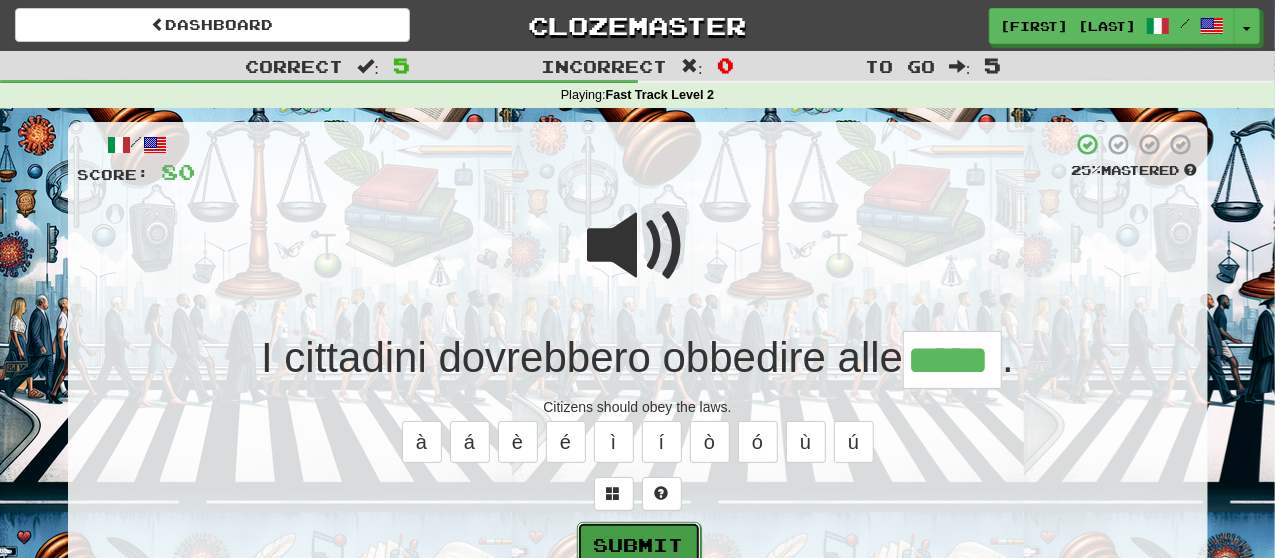 click on "Submit" at bounding box center [639, 545] 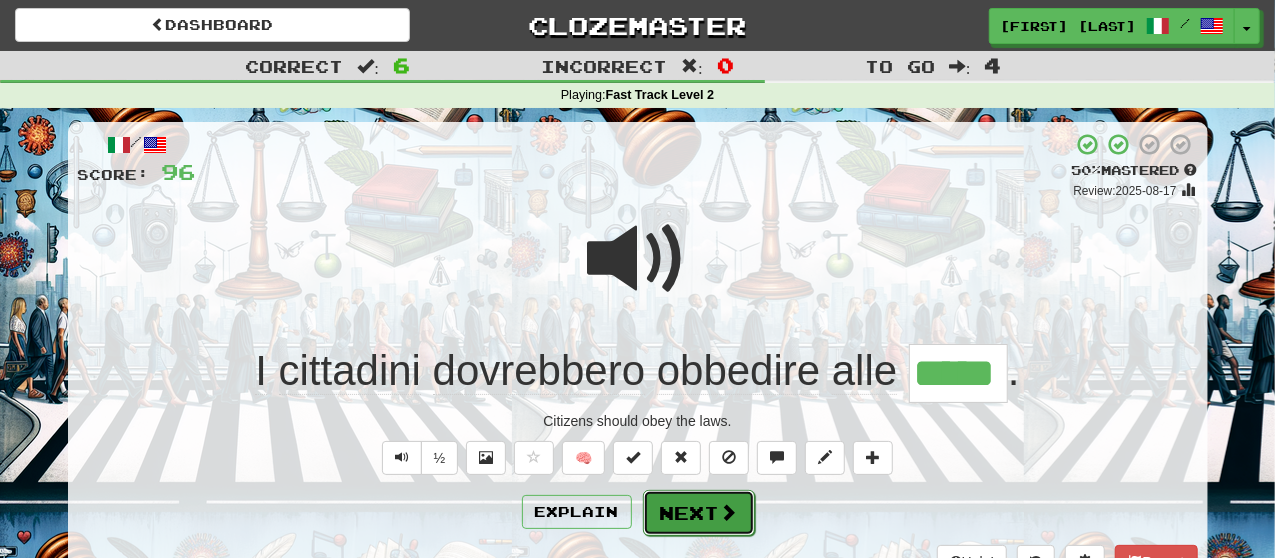 click on "Next" at bounding box center (699, 513) 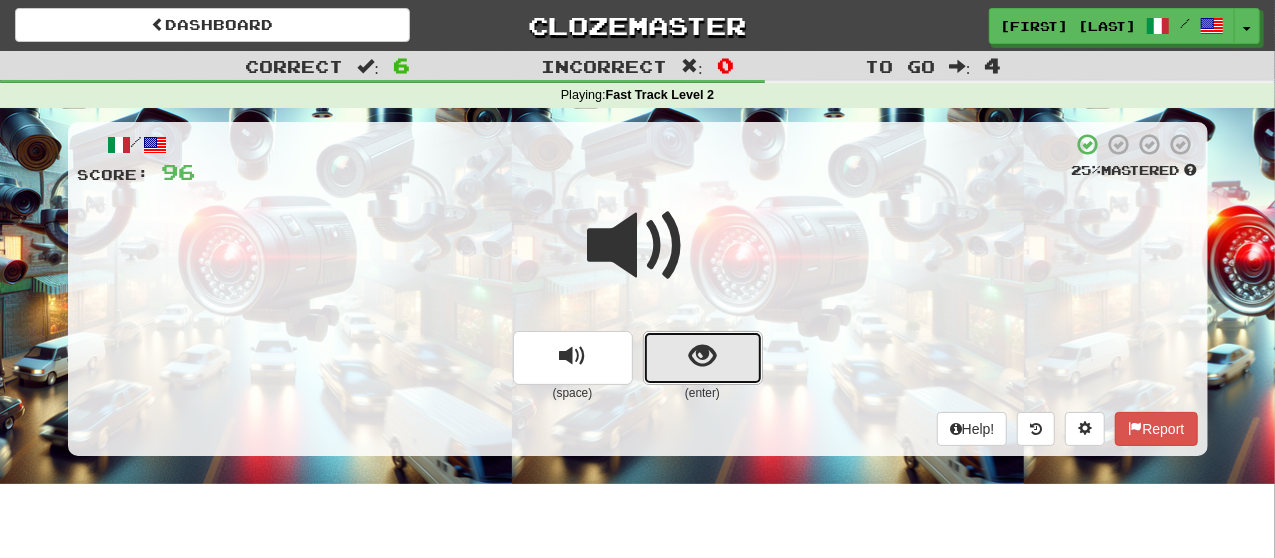 click at bounding box center [703, 358] 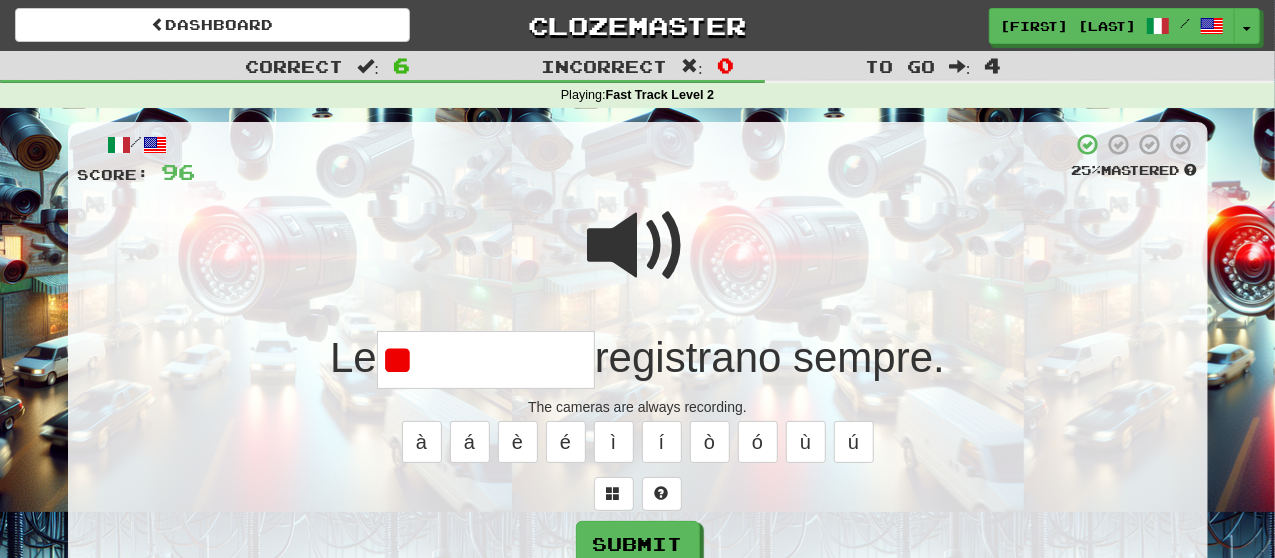 type on "*" 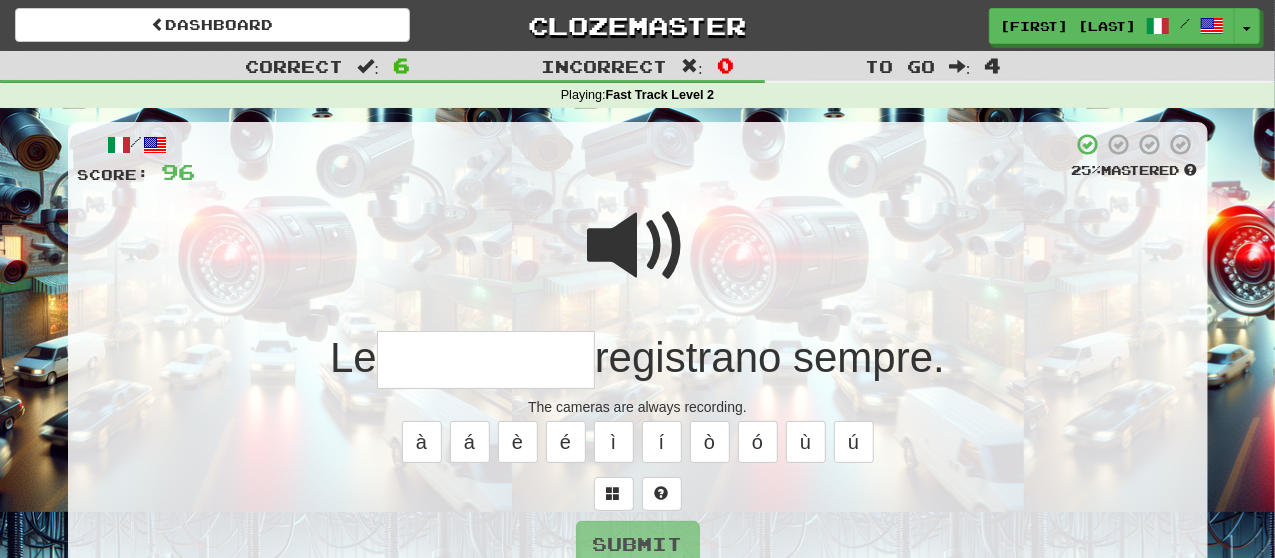type on "*" 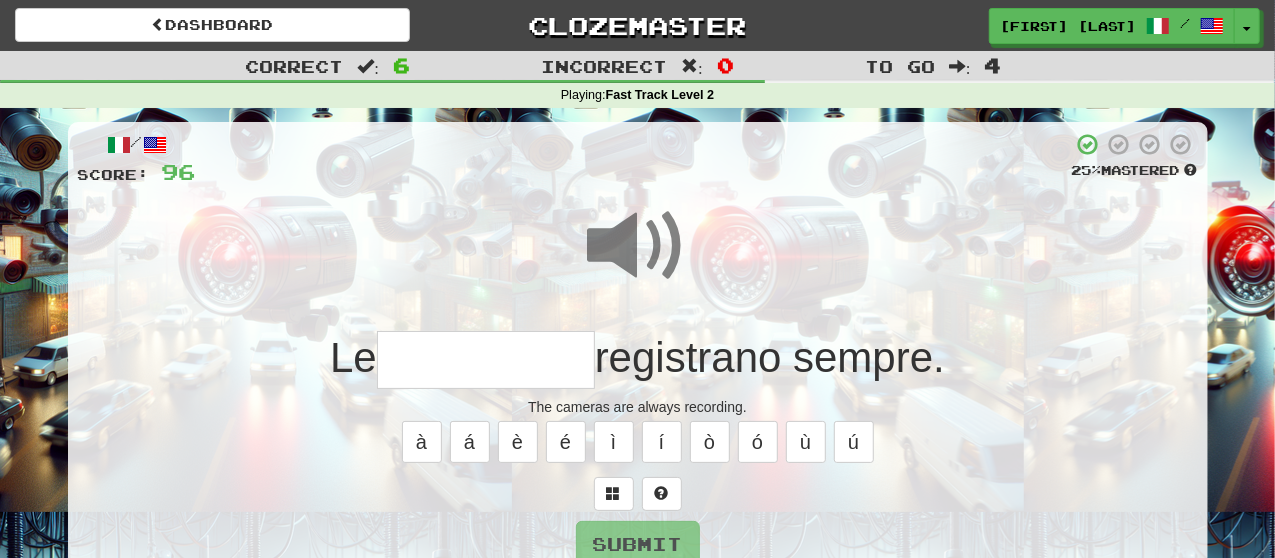 click at bounding box center [486, 360] 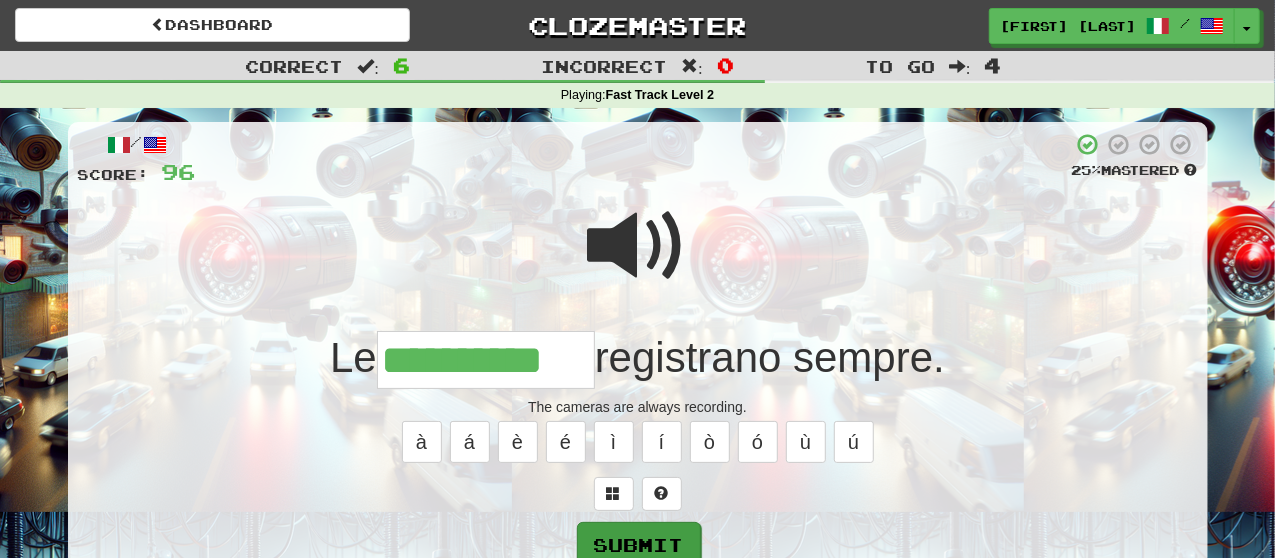 type on "**********" 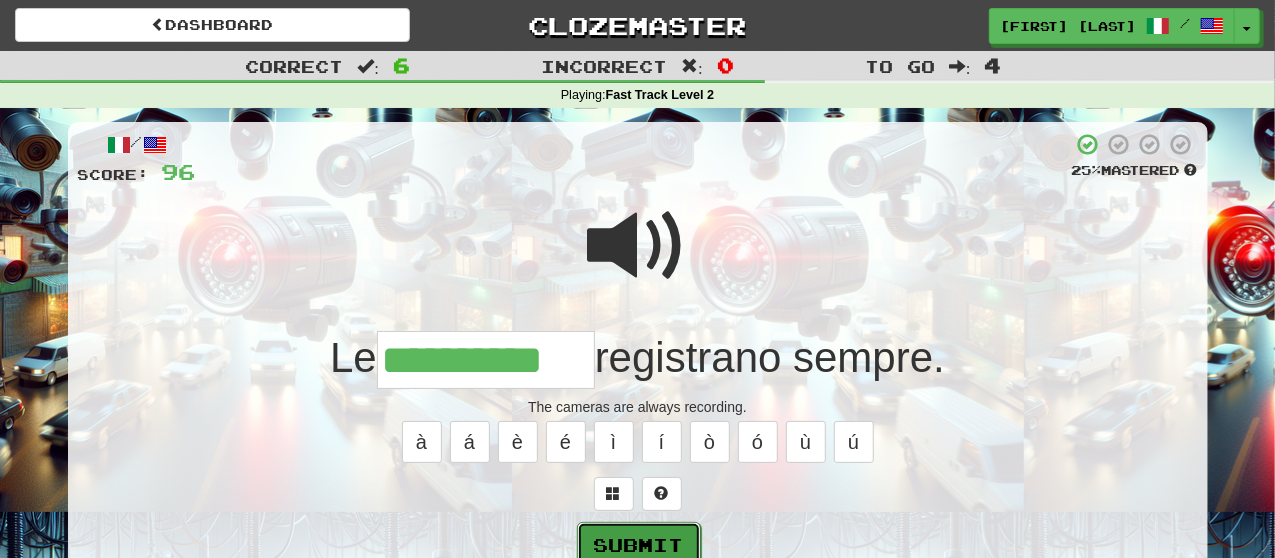 click on "Submit" at bounding box center [639, 545] 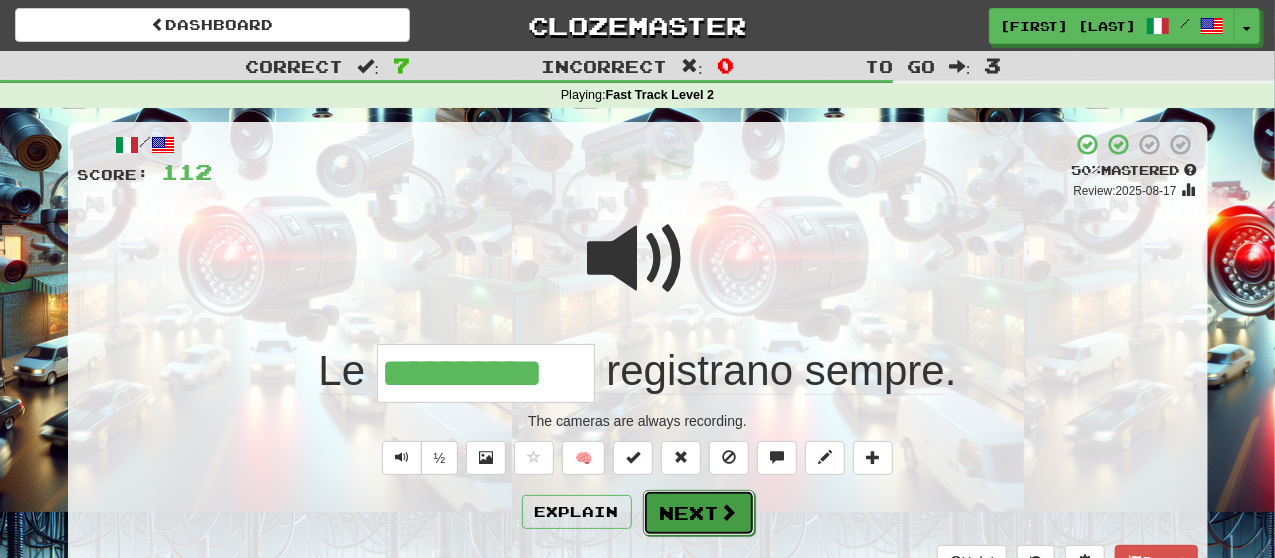 click on "Next" at bounding box center (699, 513) 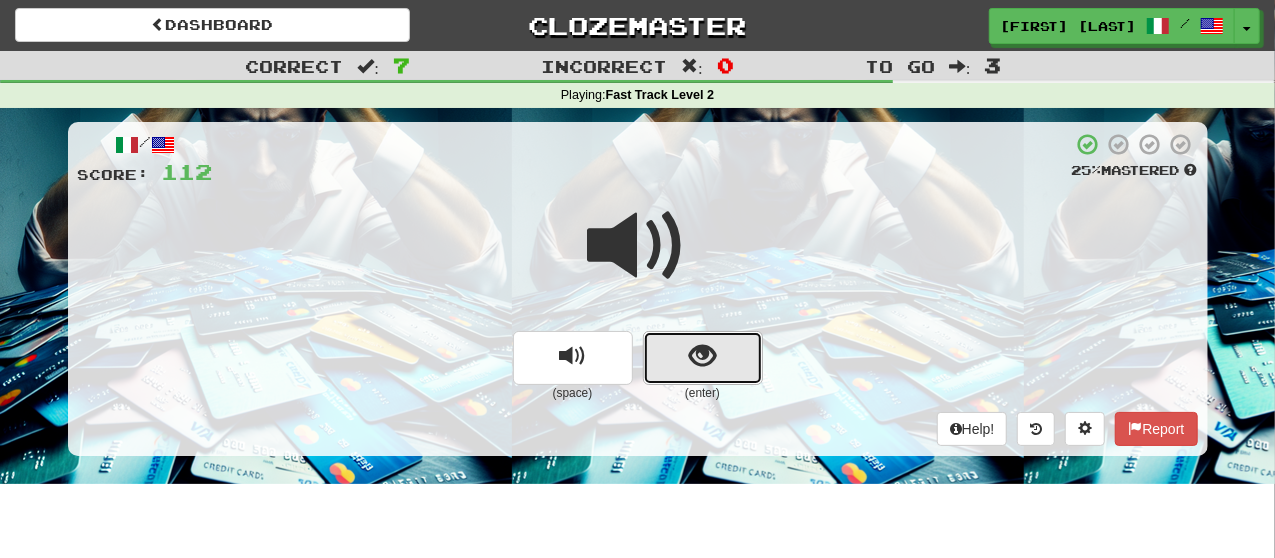 click at bounding box center [702, 356] 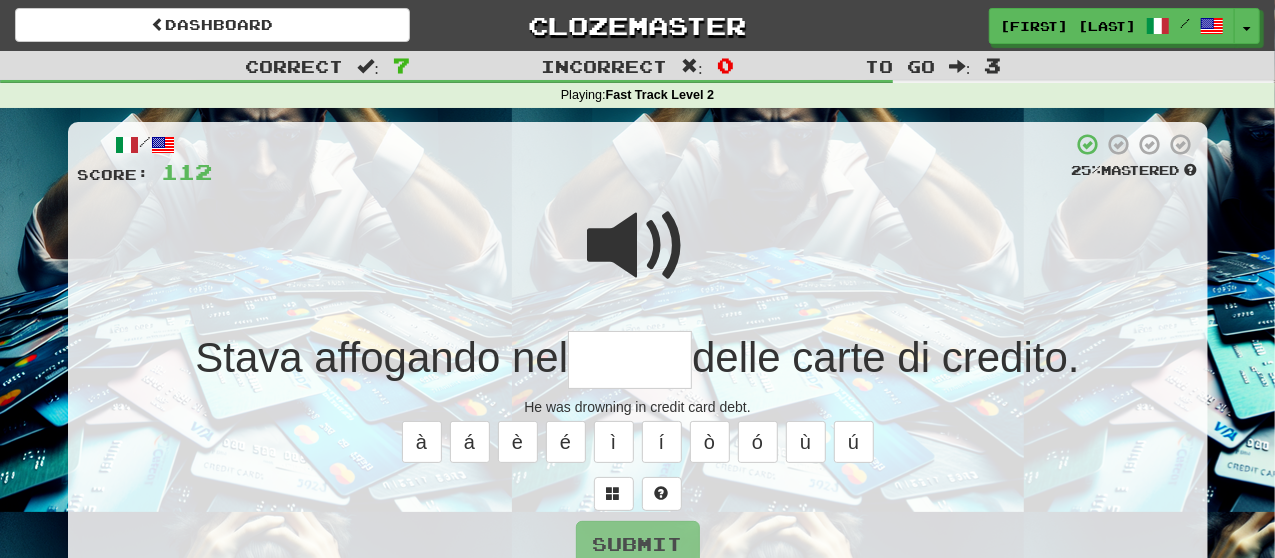 click at bounding box center [638, 246] 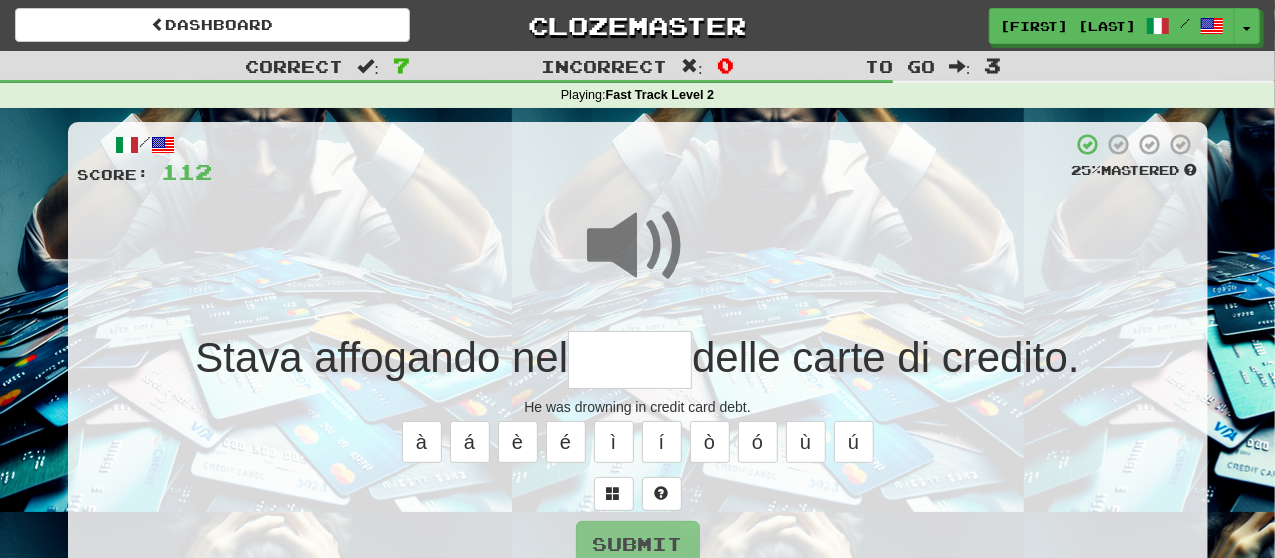 click at bounding box center [630, 360] 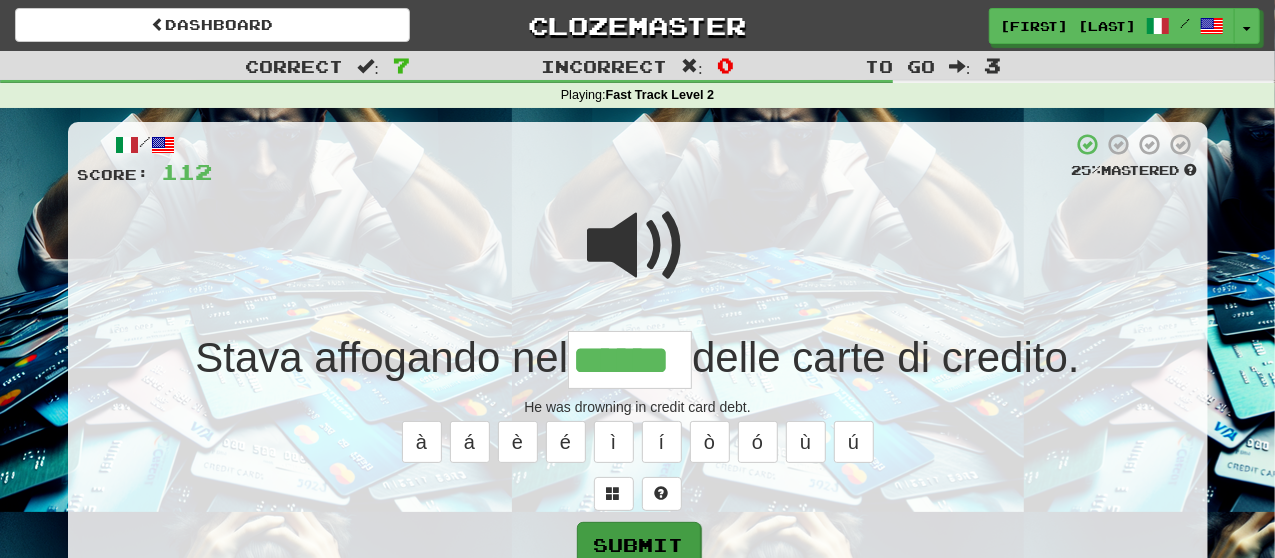 type on "******" 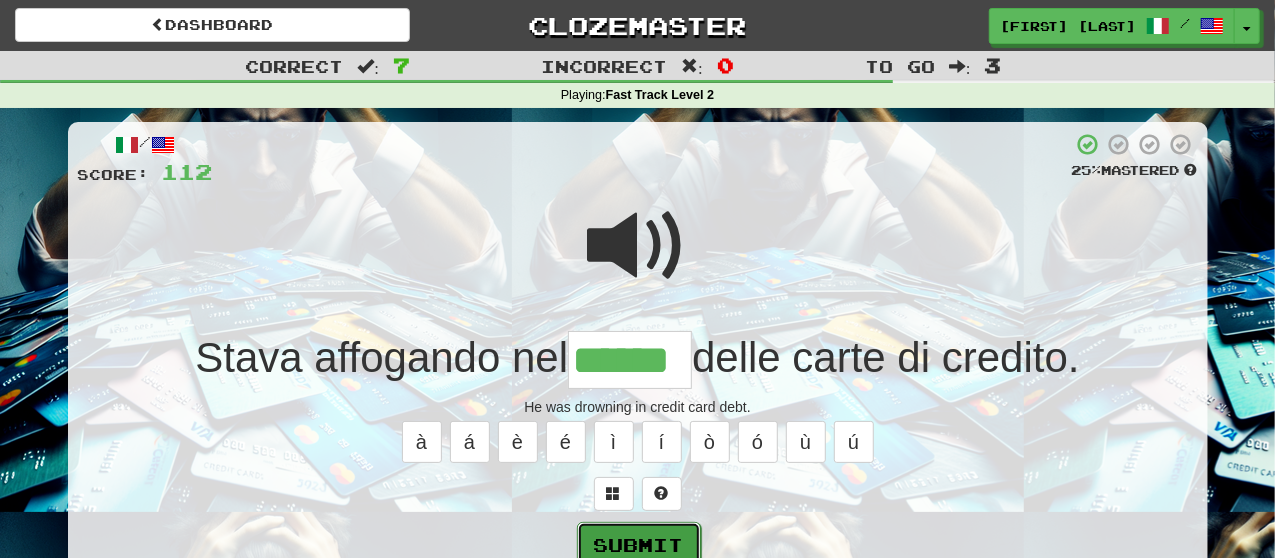 click on "Submit" at bounding box center (639, 545) 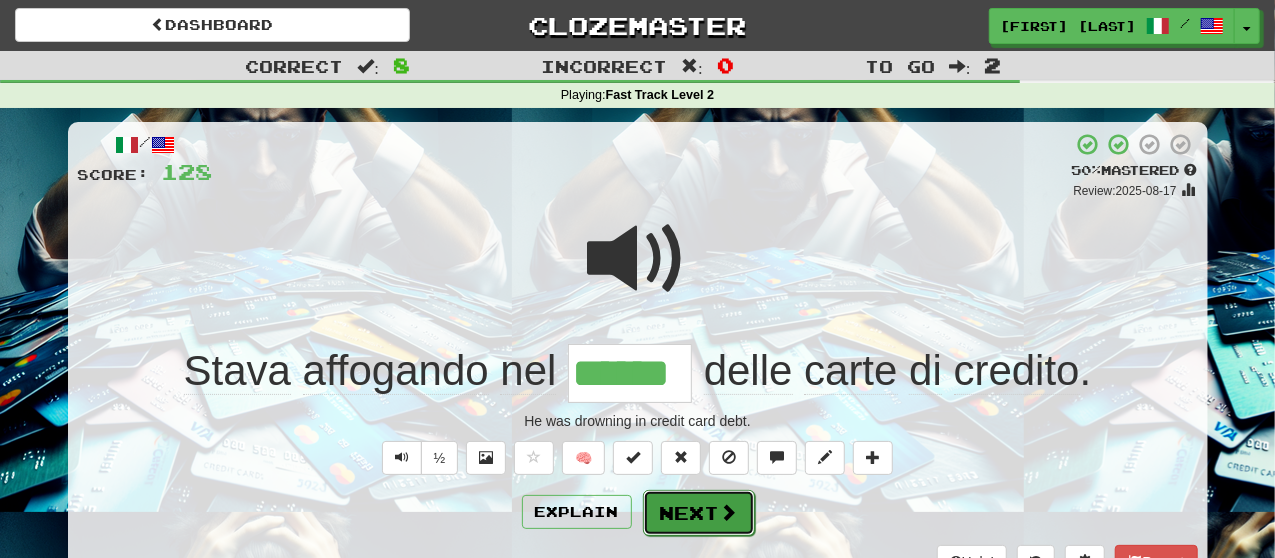 click at bounding box center (729, 512) 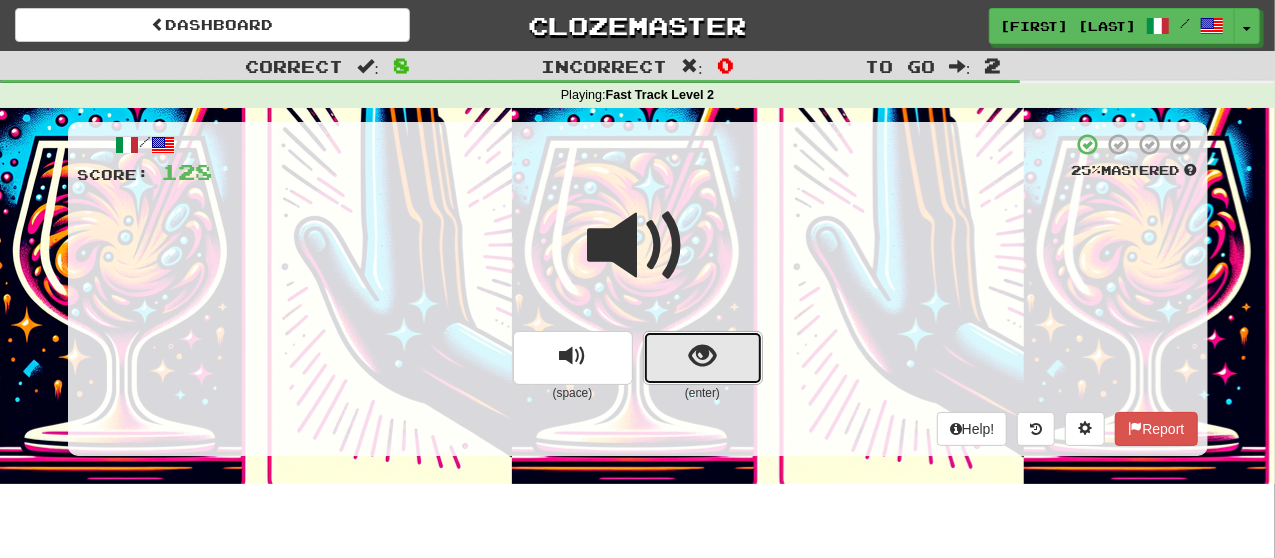 click at bounding box center [703, 358] 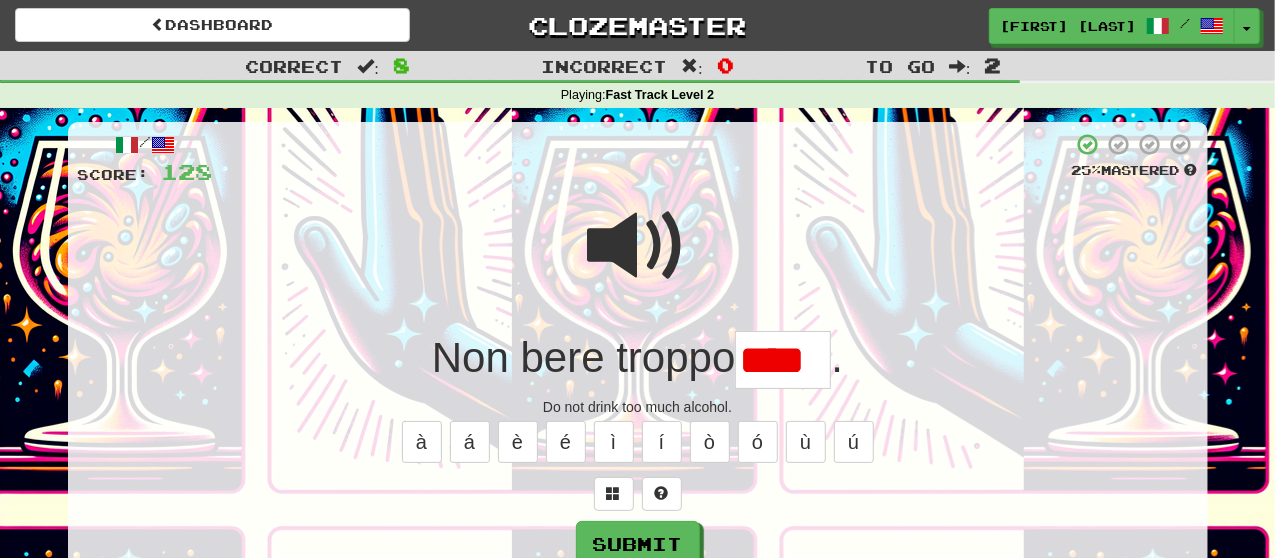 scroll, scrollTop: 0, scrollLeft: 0, axis: both 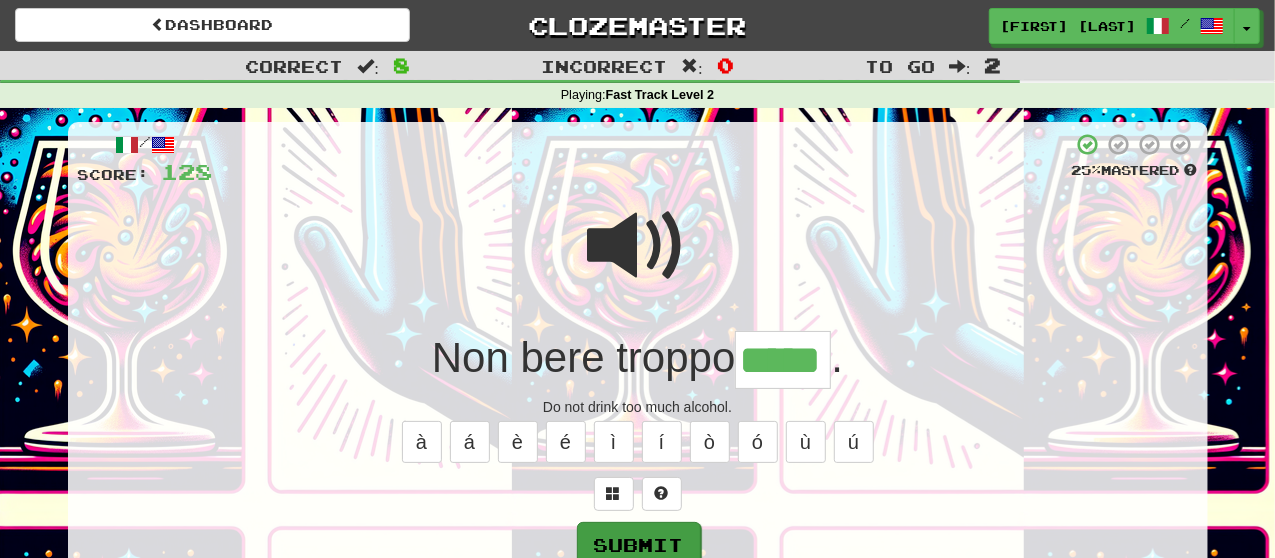 type on "*****" 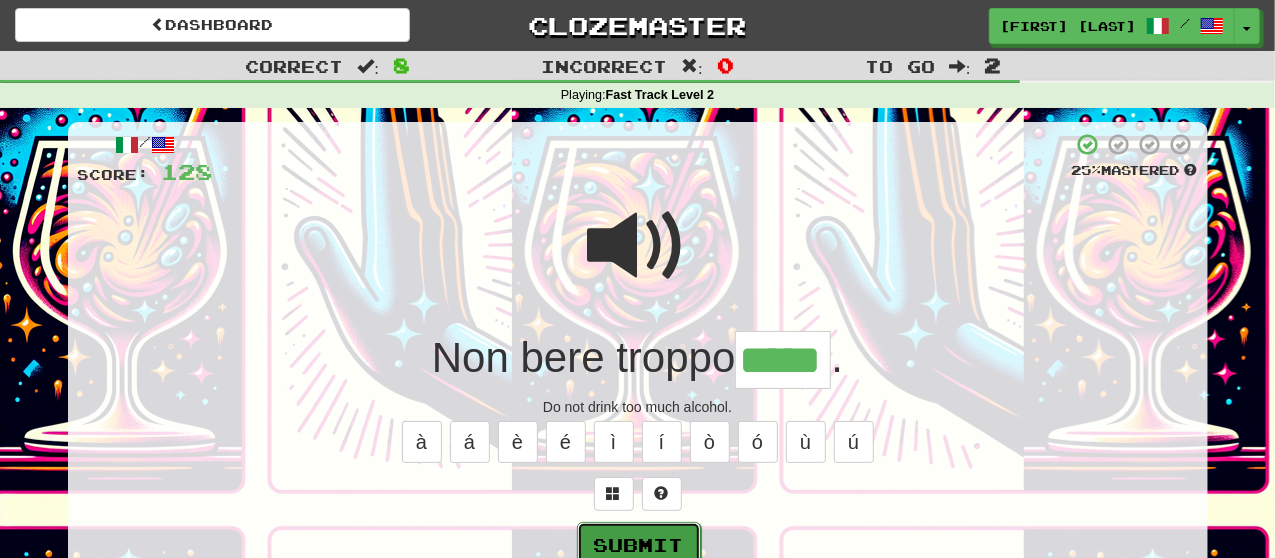 click on "Submit" at bounding box center (639, 545) 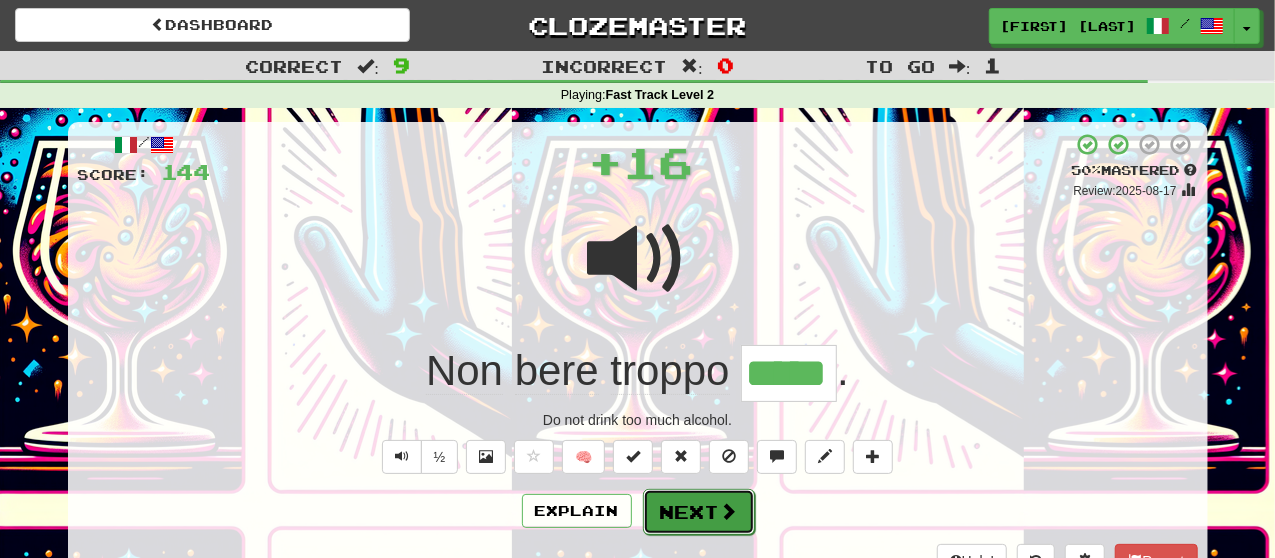 click on "Next" at bounding box center (699, 512) 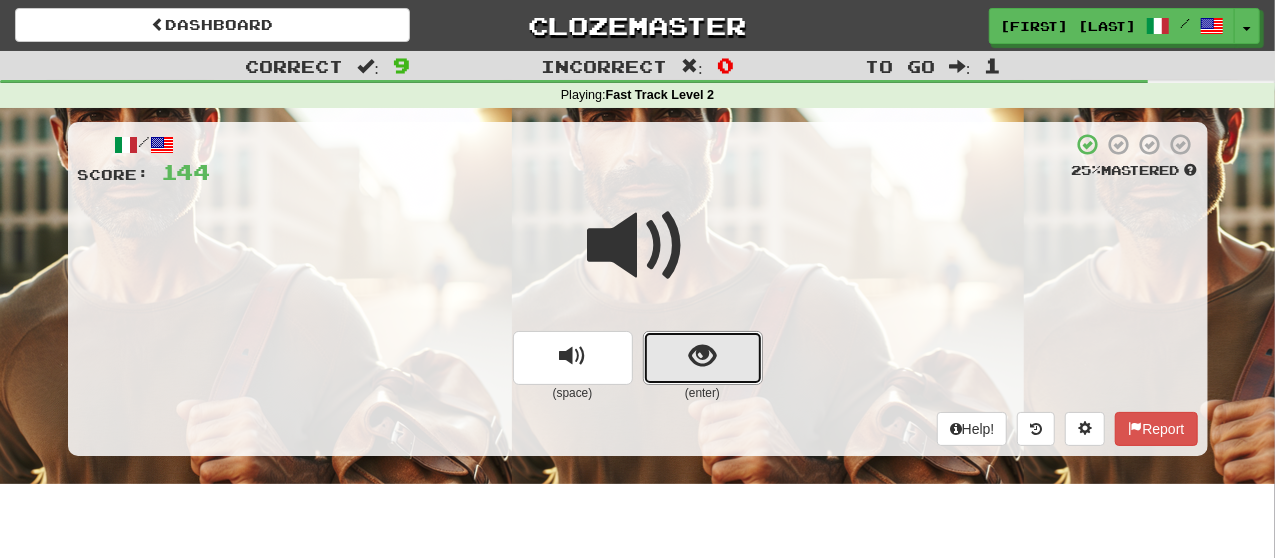 drag, startPoint x: 663, startPoint y: 359, endPoint x: 687, endPoint y: 317, distance: 48.373547 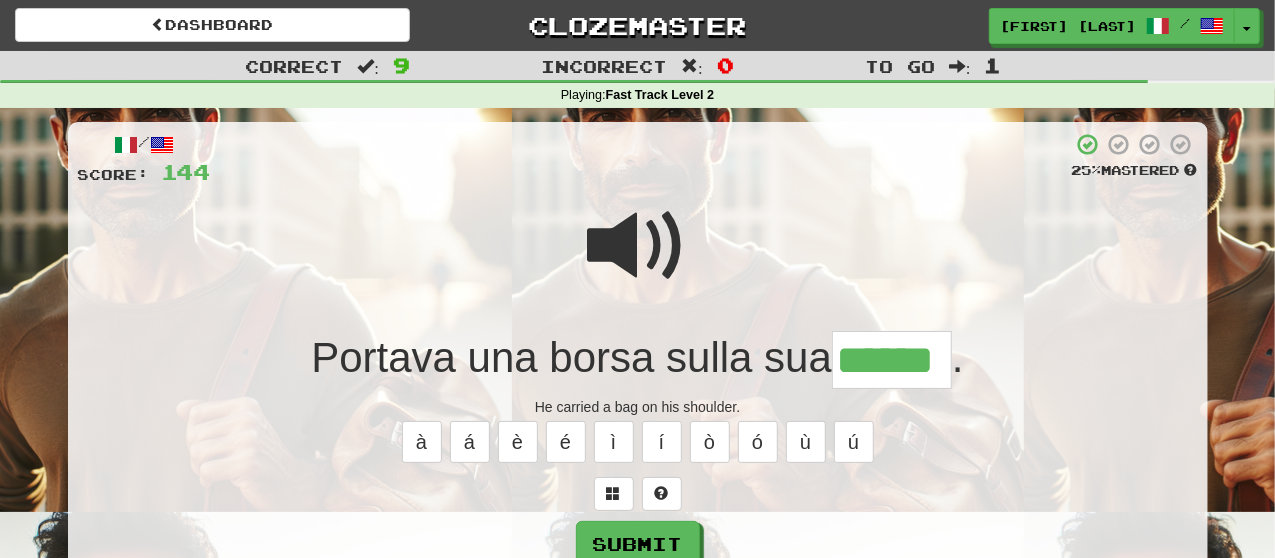 type on "******" 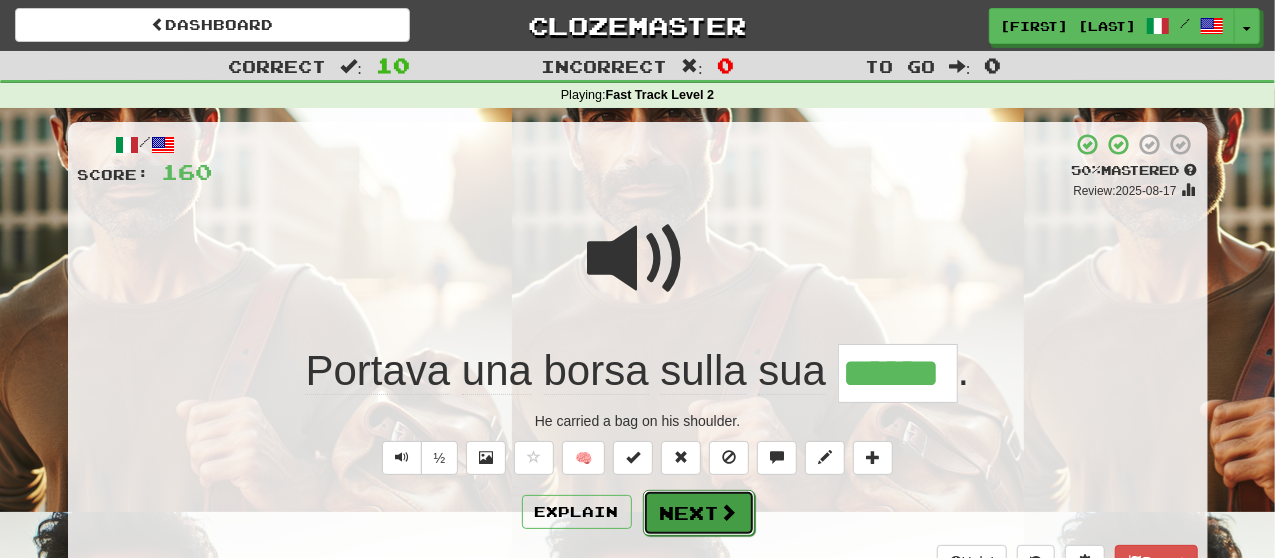 click on "Next" at bounding box center (699, 513) 